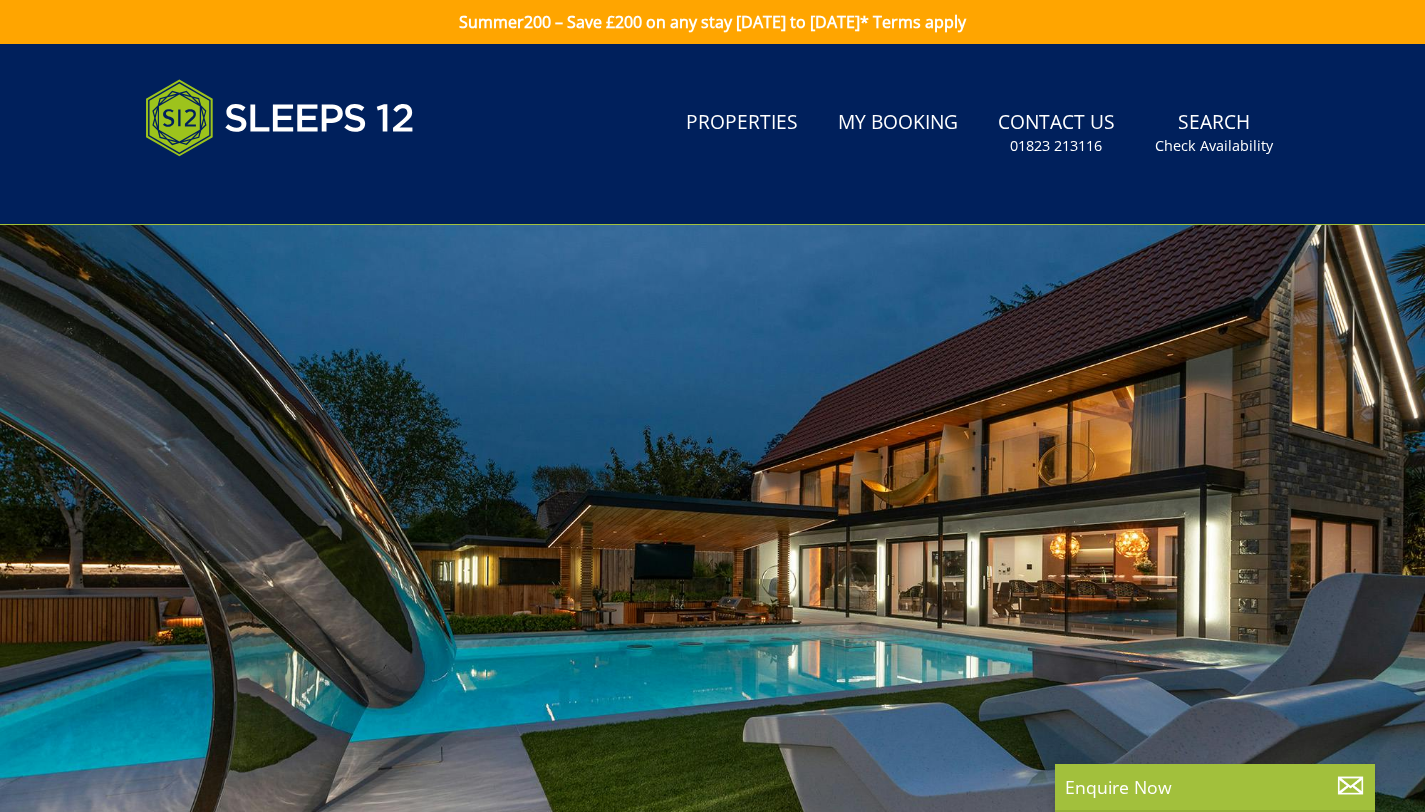 scroll, scrollTop: 0, scrollLeft: 0, axis: both 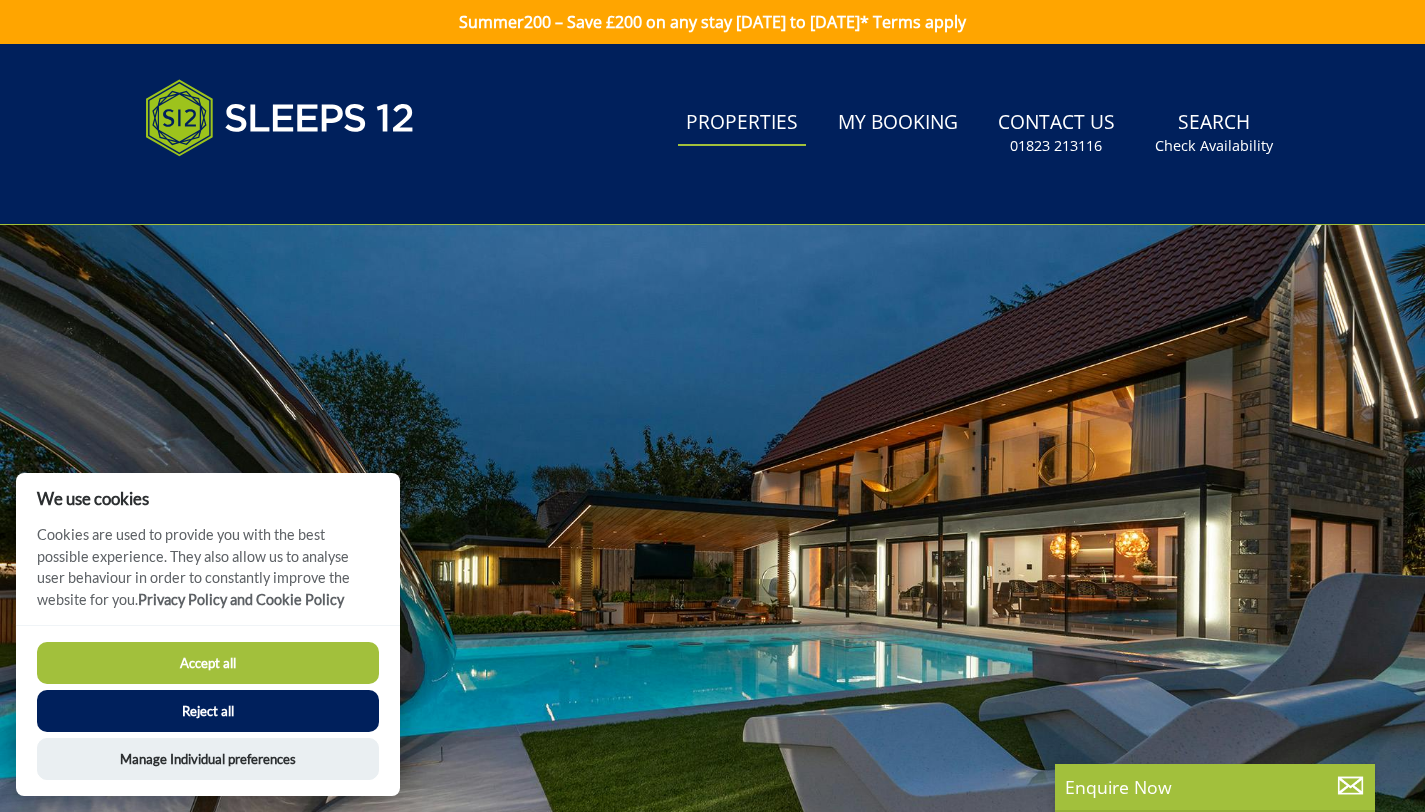 click on "Properties" at bounding box center (742, 123) 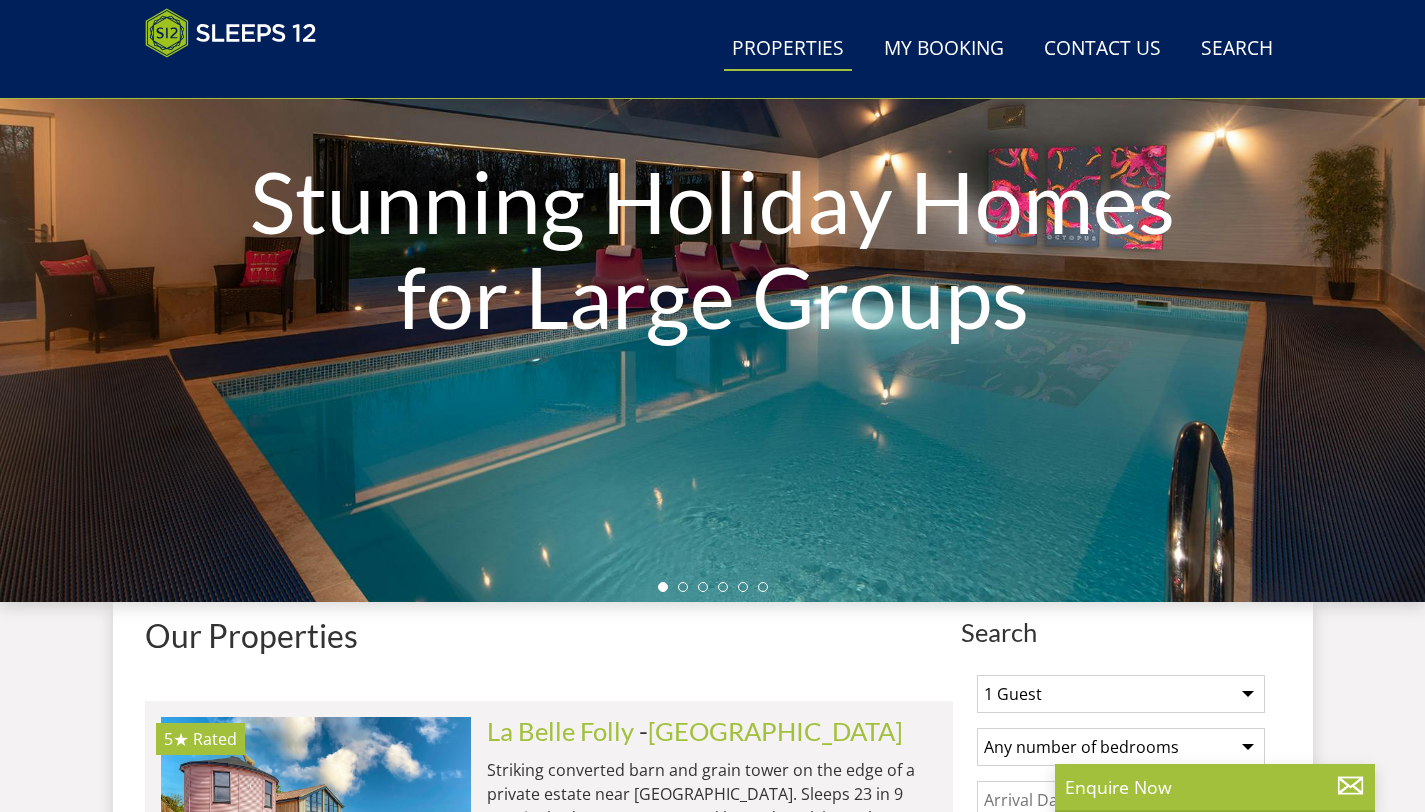 scroll, scrollTop: 0, scrollLeft: 0, axis: both 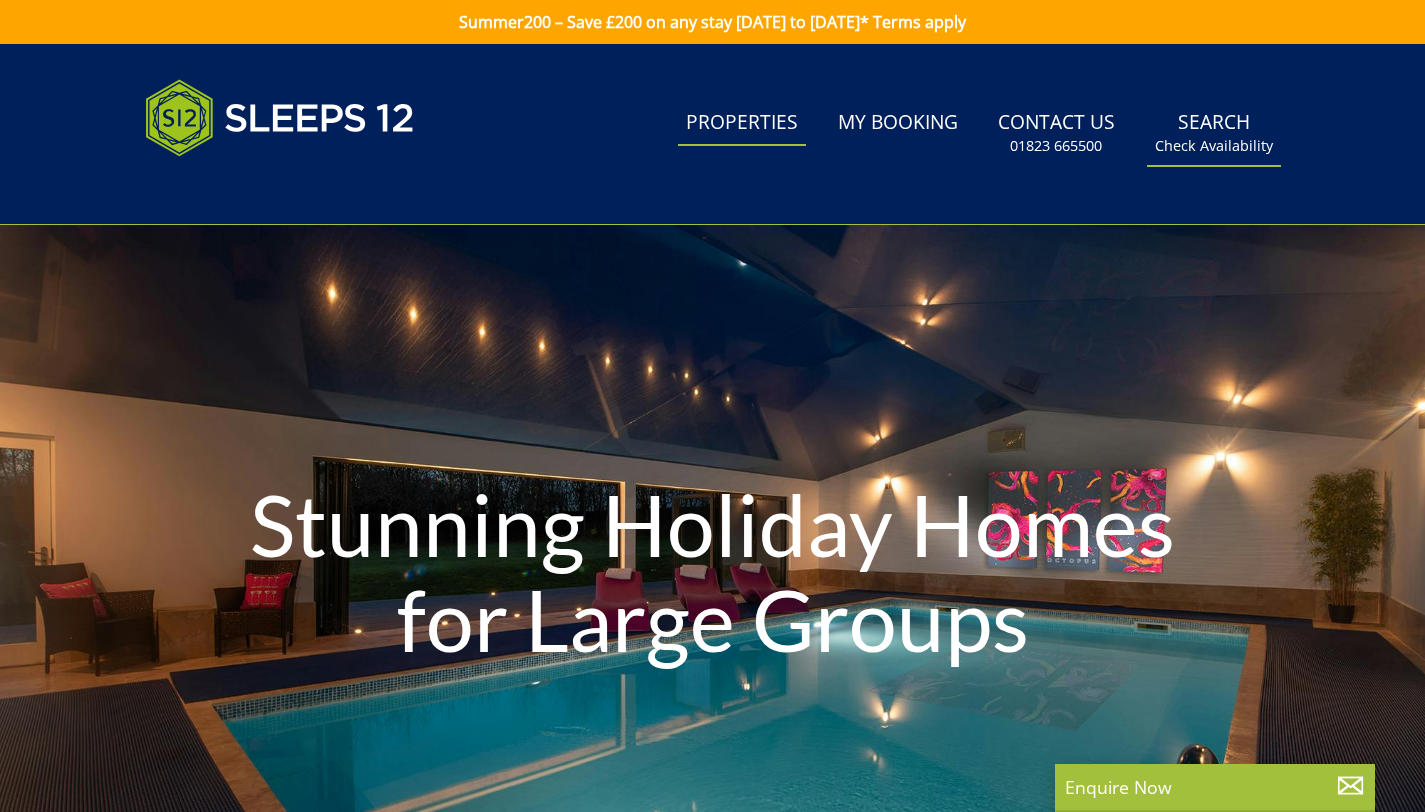 click on "Check Availability" at bounding box center (1214, 146) 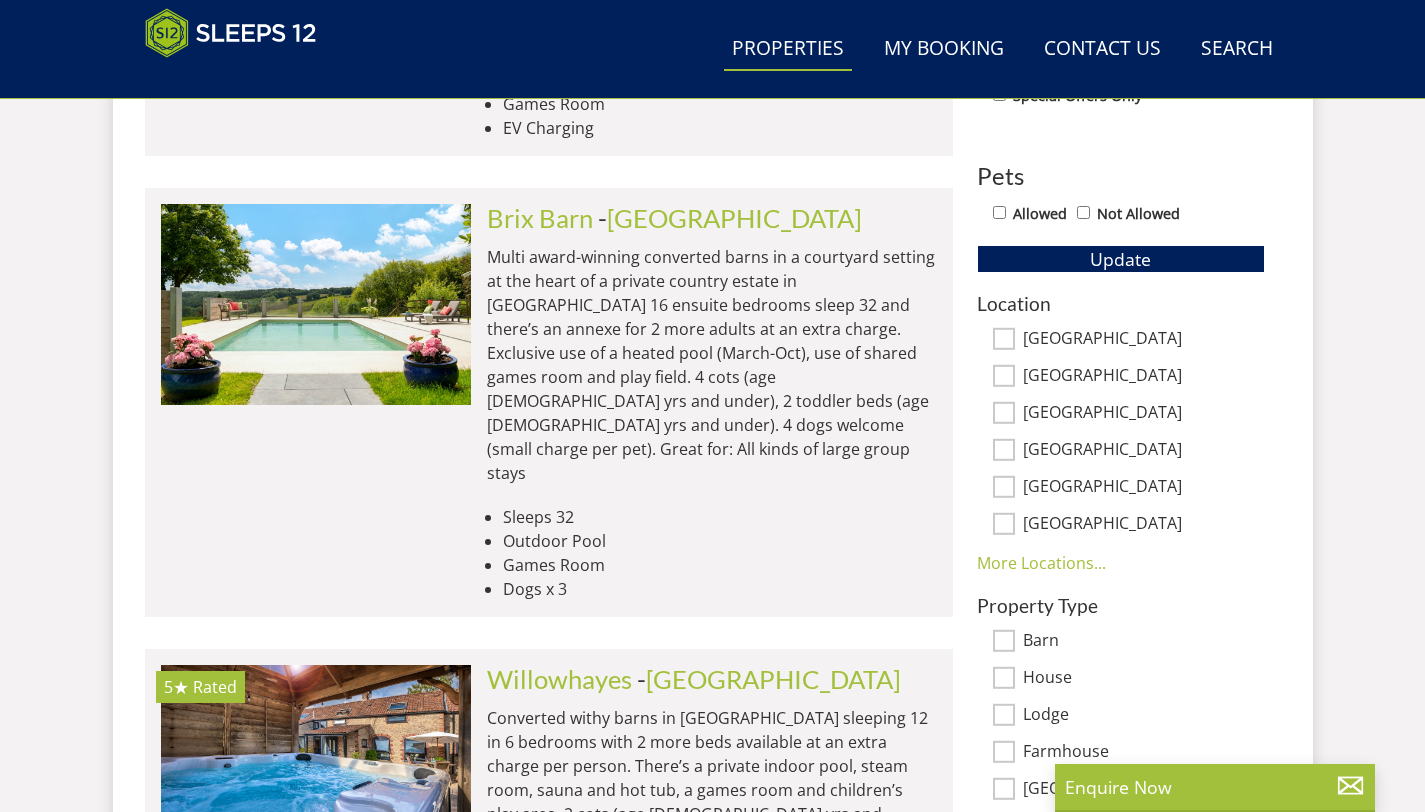 scroll, scrollTop: 0, scrollLeft: 0, axis: both 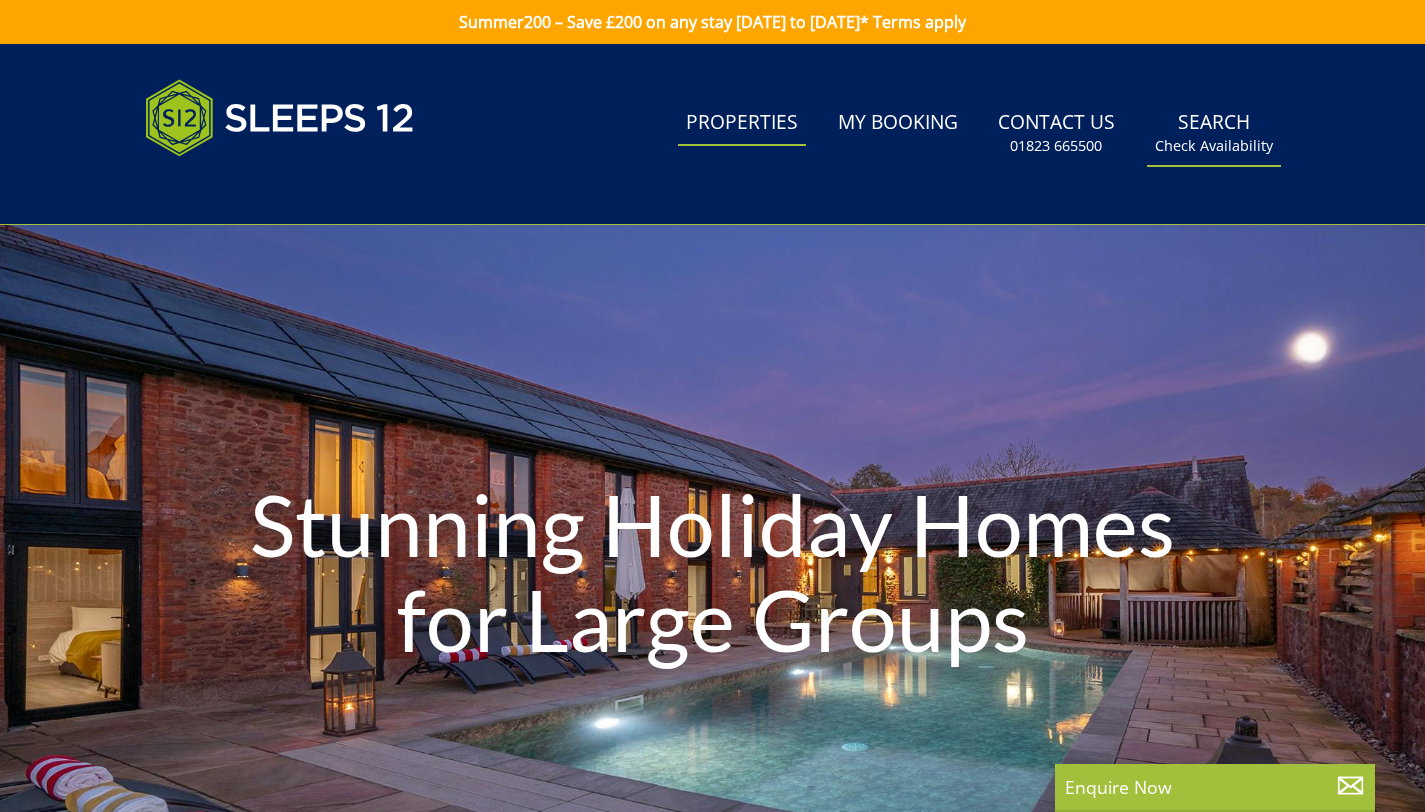 click on "Check Availability" at bounding box center [1214, 146] 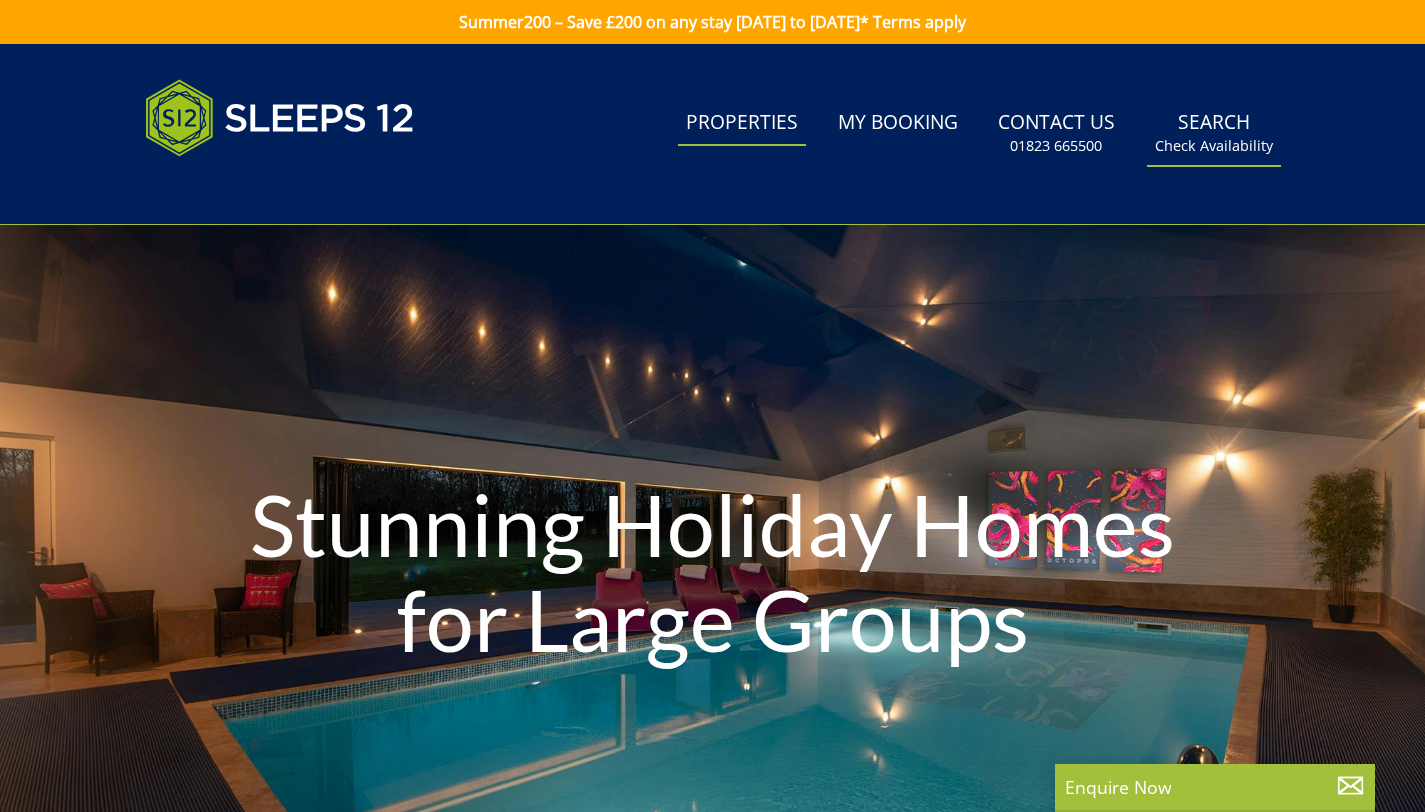 click on "Search  Check Availability" at bounding box center (1214, 133) 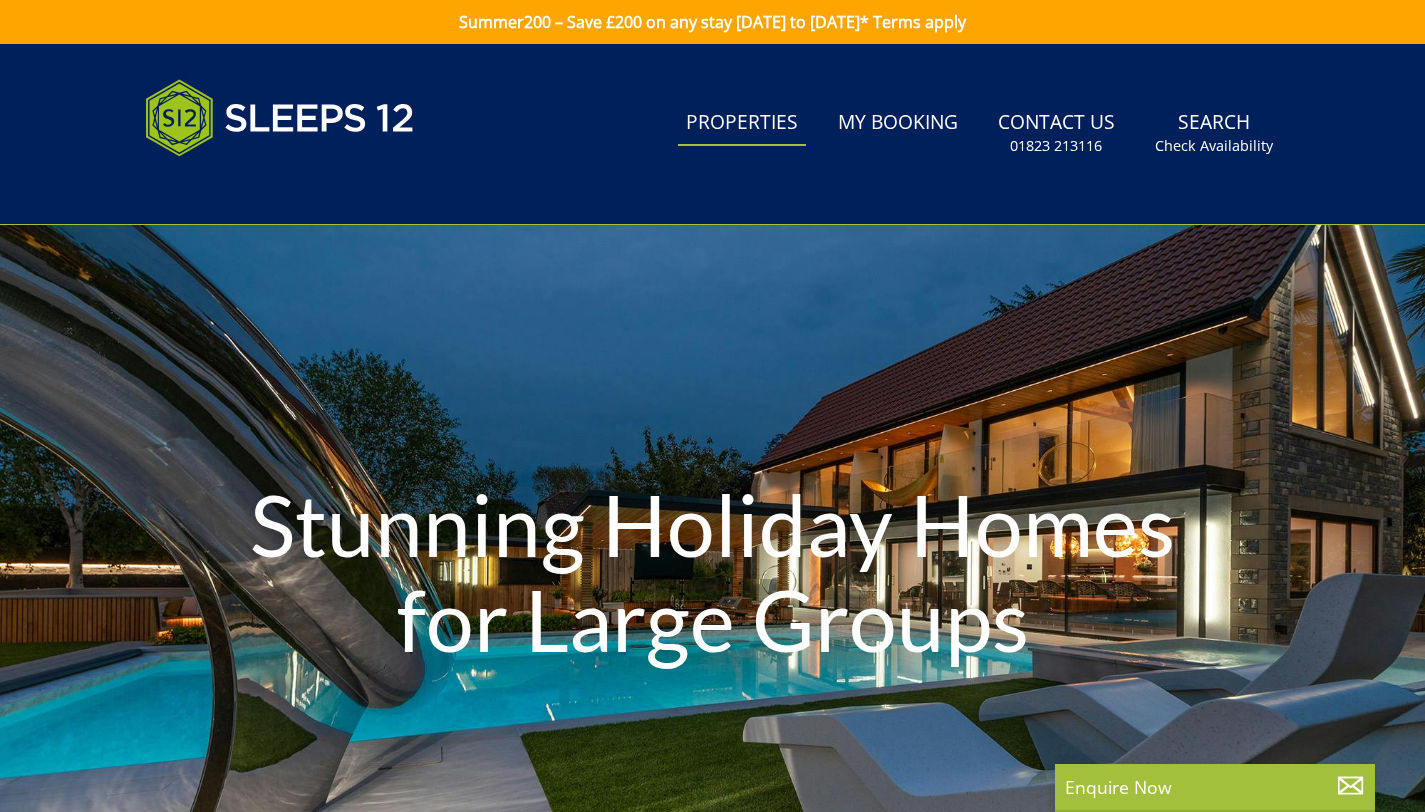 scroll, scrollTop: 0, scrollLeft: 0, axis: both 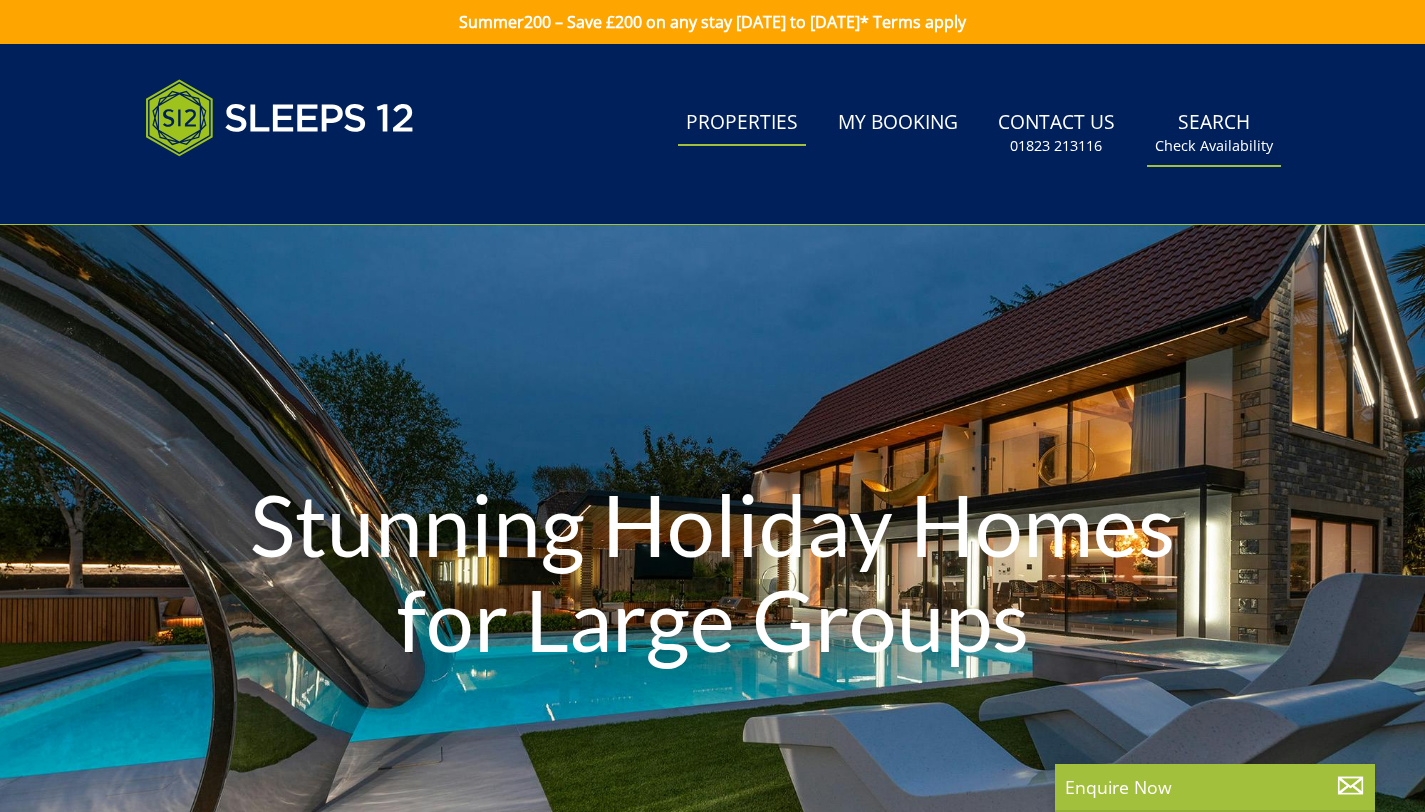 click on "Search  Check Availability" at bounding box center [1214, 133] 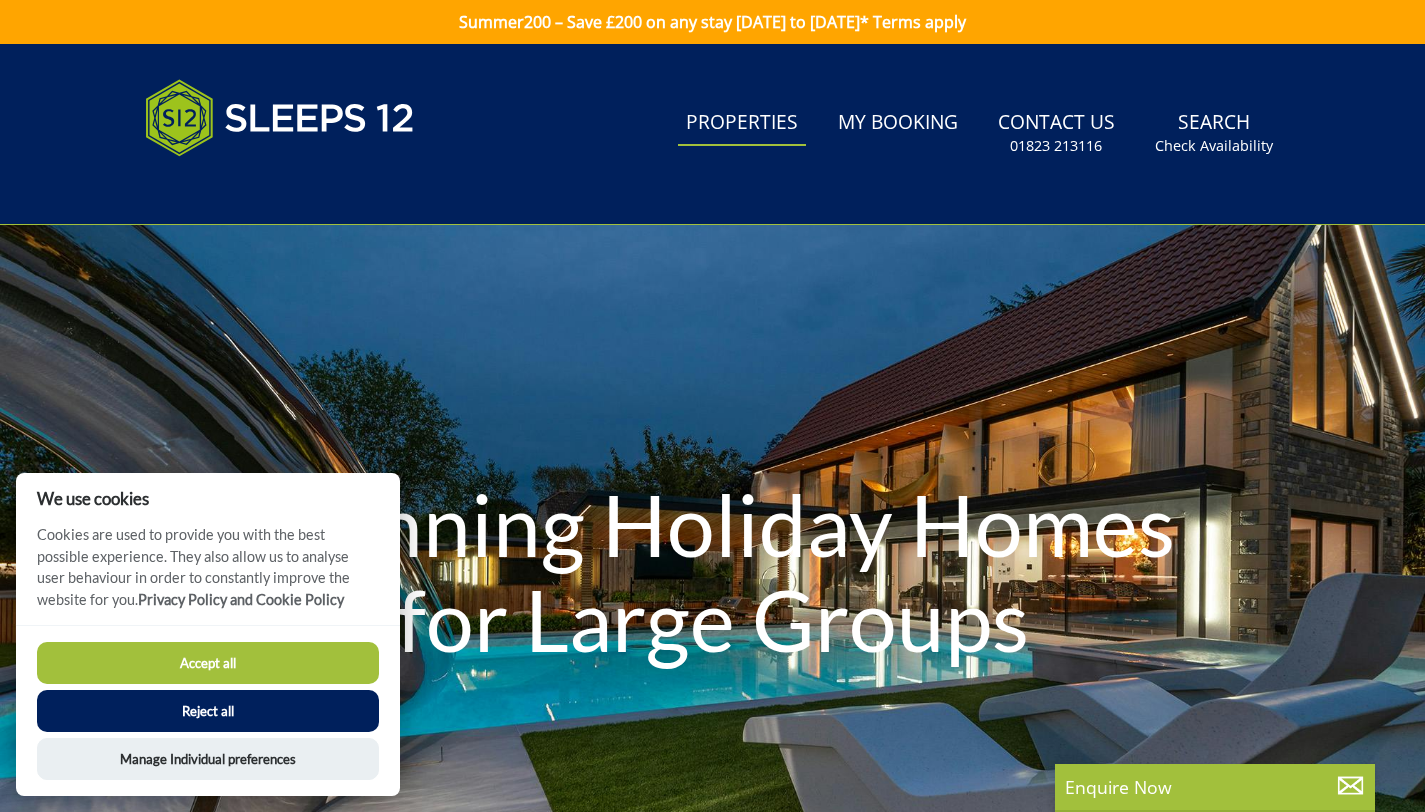 click on "Accept all" at bounding box center (208, 663) 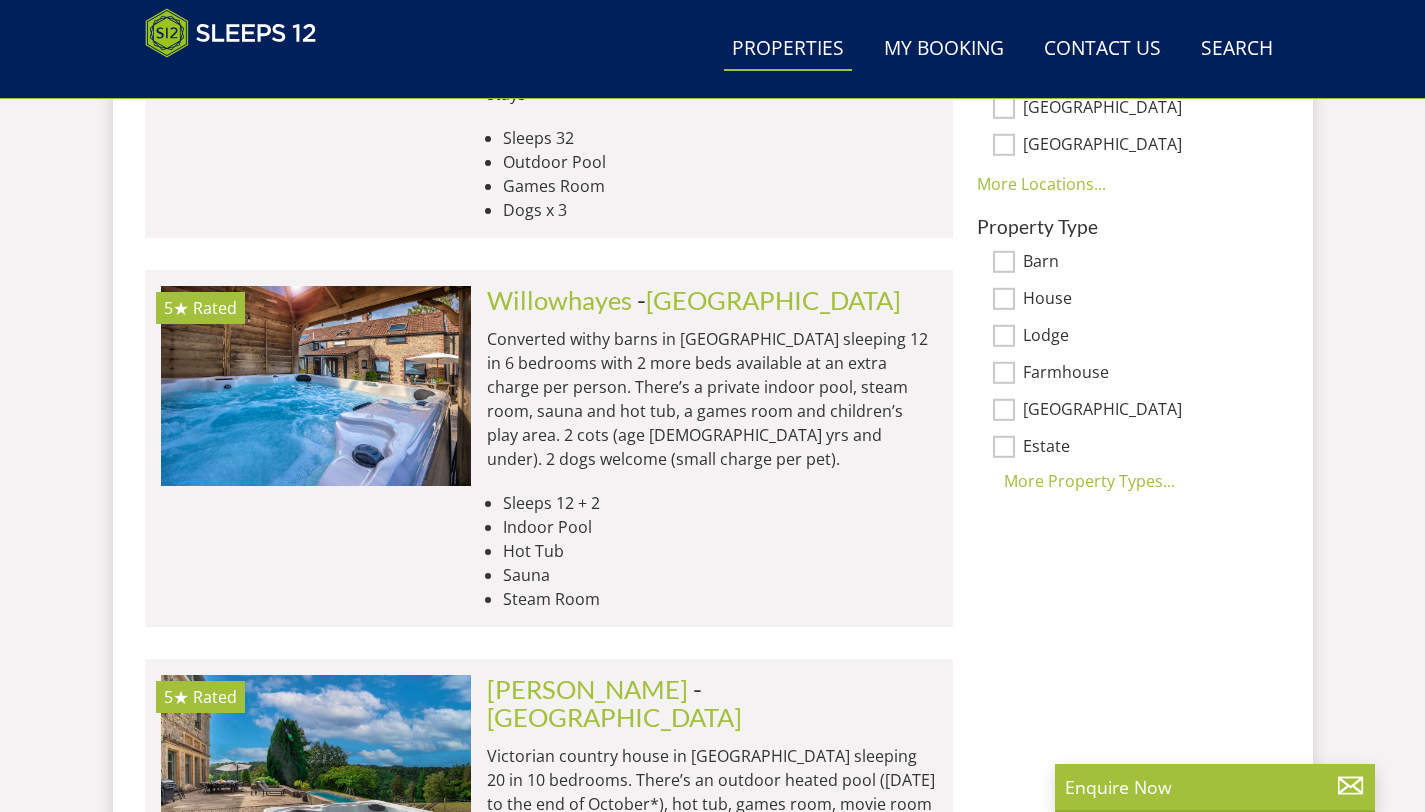 scroll, scrollTop: 876, scrollLeft: 0, axis: vertical 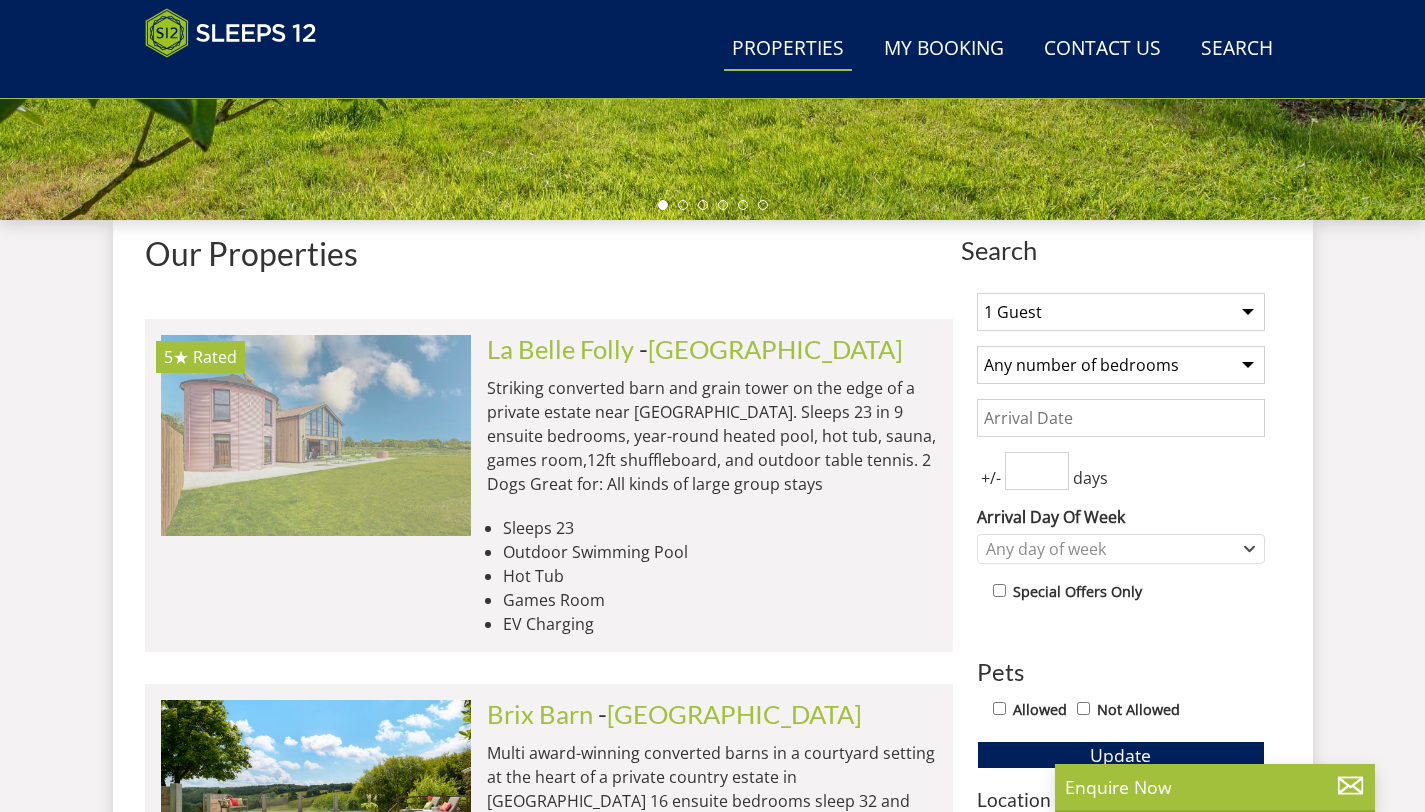 click at bounding box center (316, 435) 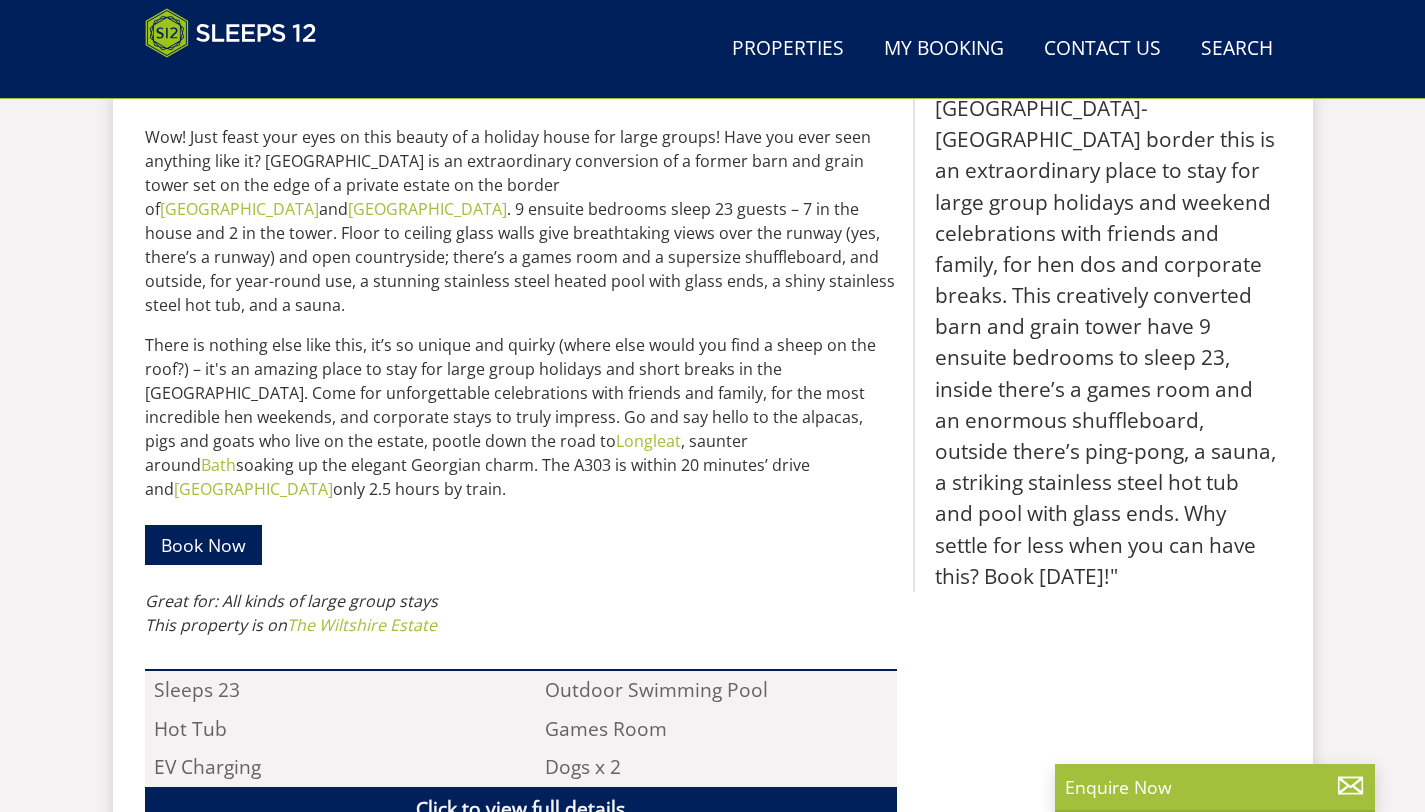 scroll, scrollTop: 602, scrollLeft: 0, axis: vertical 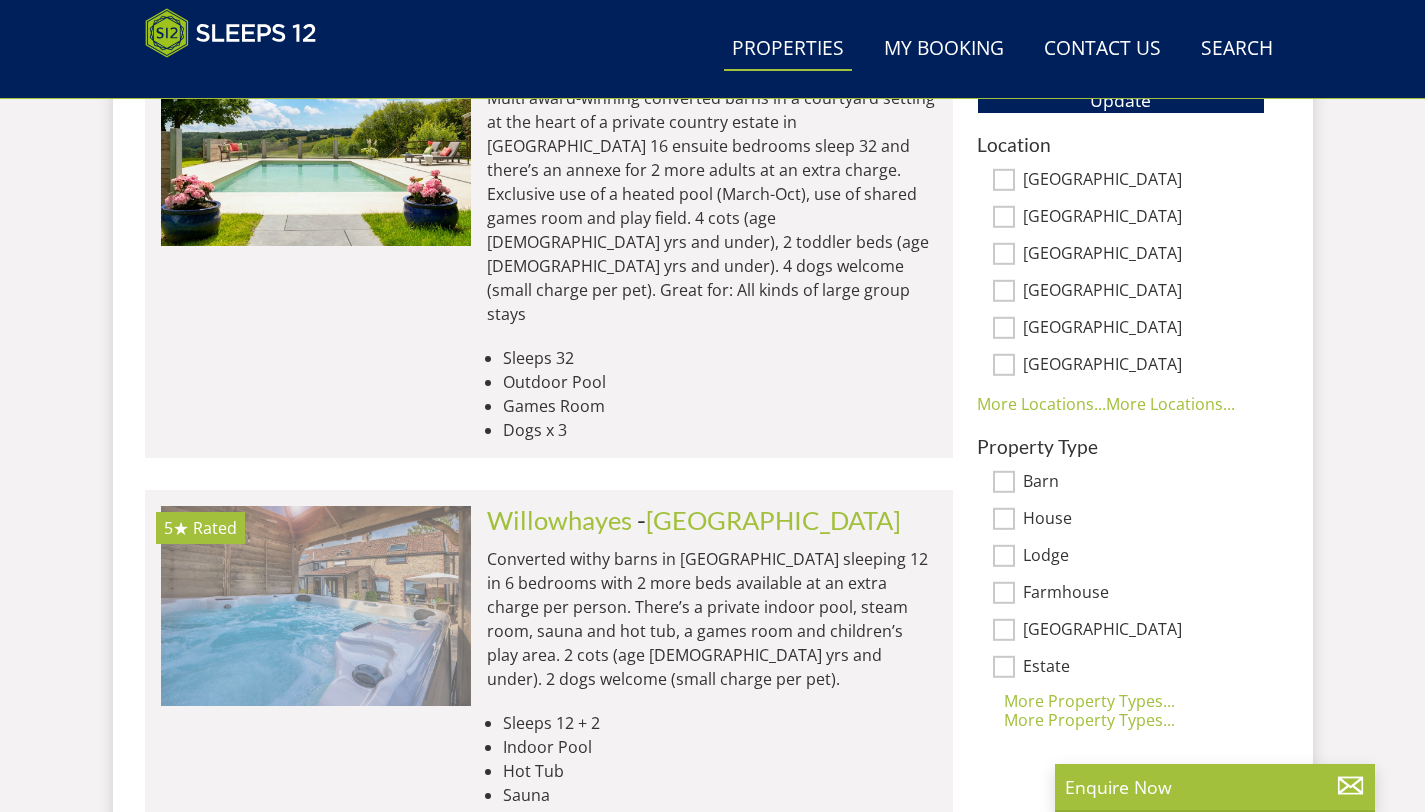 click at bounding box center (316, 606) 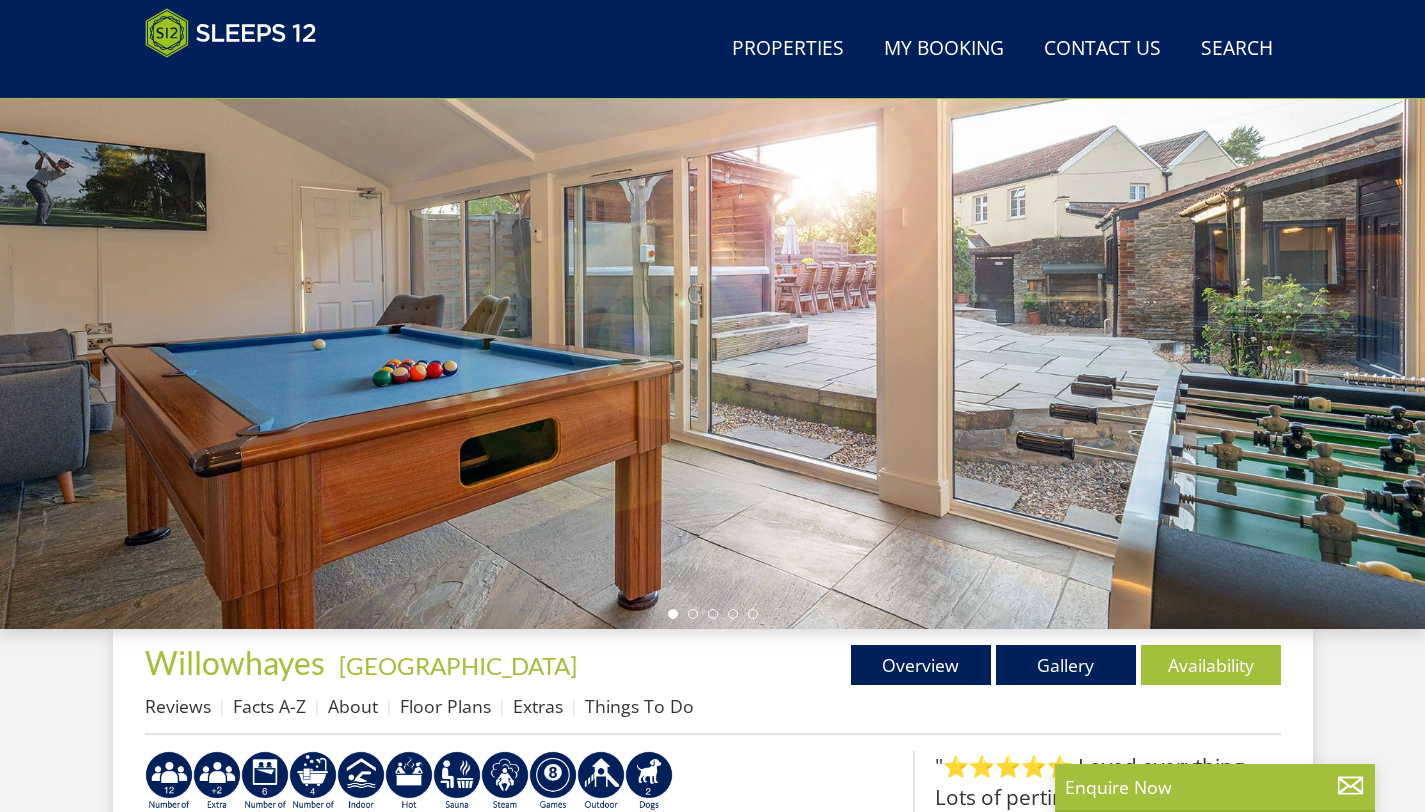 scroll, scrollTop: 651, scrollLeft: 0, axis: vertical 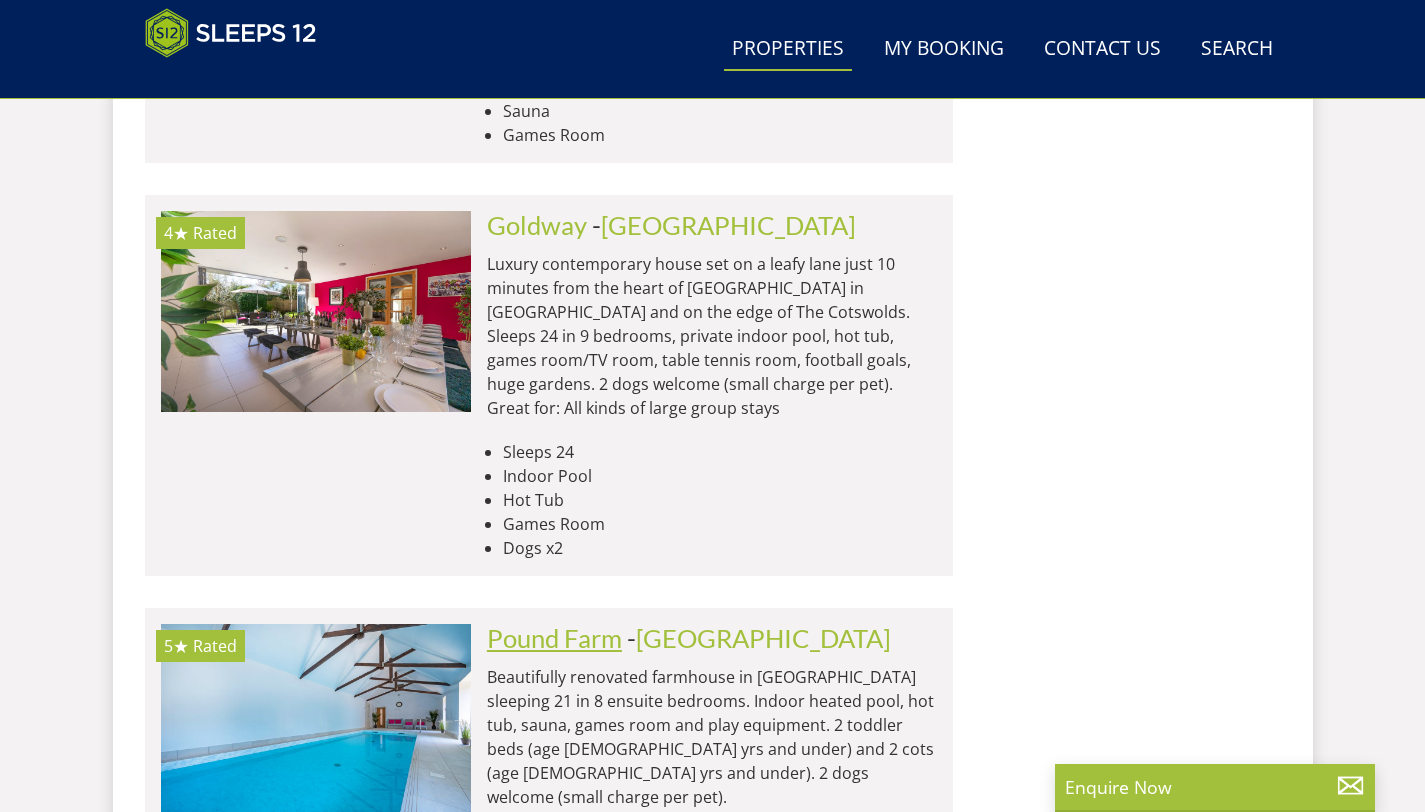 click on "Pound Farm" at bounding box center [554, 638] 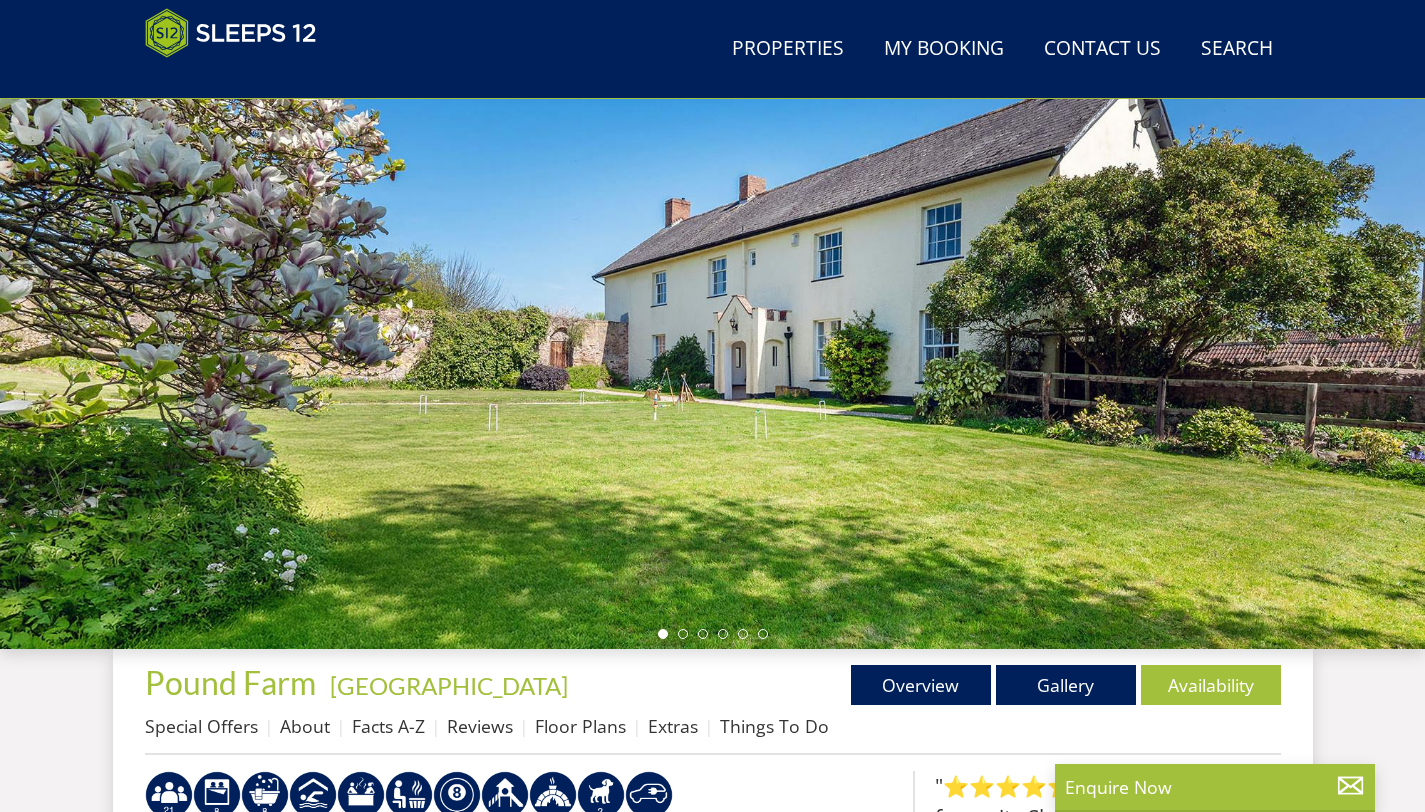 scroll, scrollTop: 195, scrollLeft: 0, axis: vertical 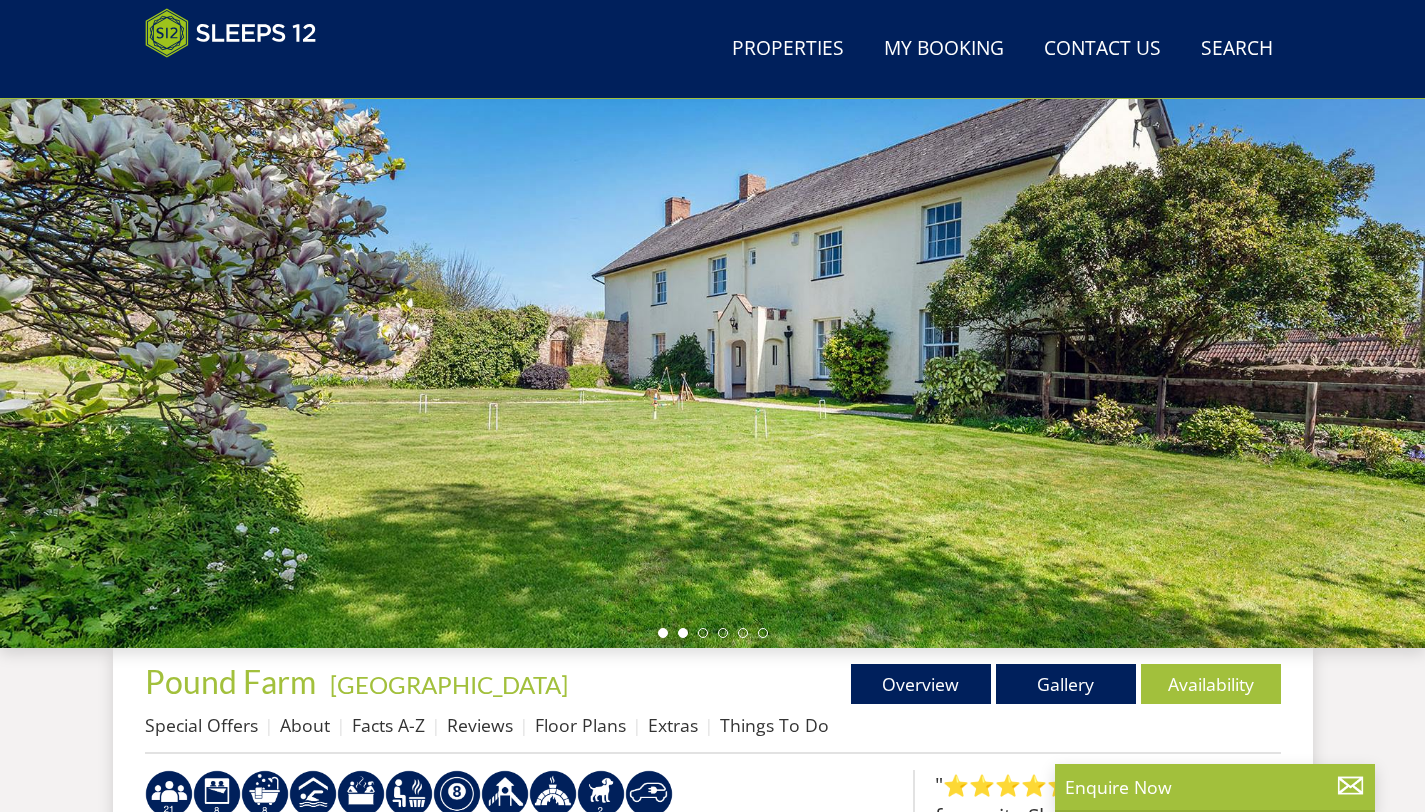 click at bounding box center (683, 633) 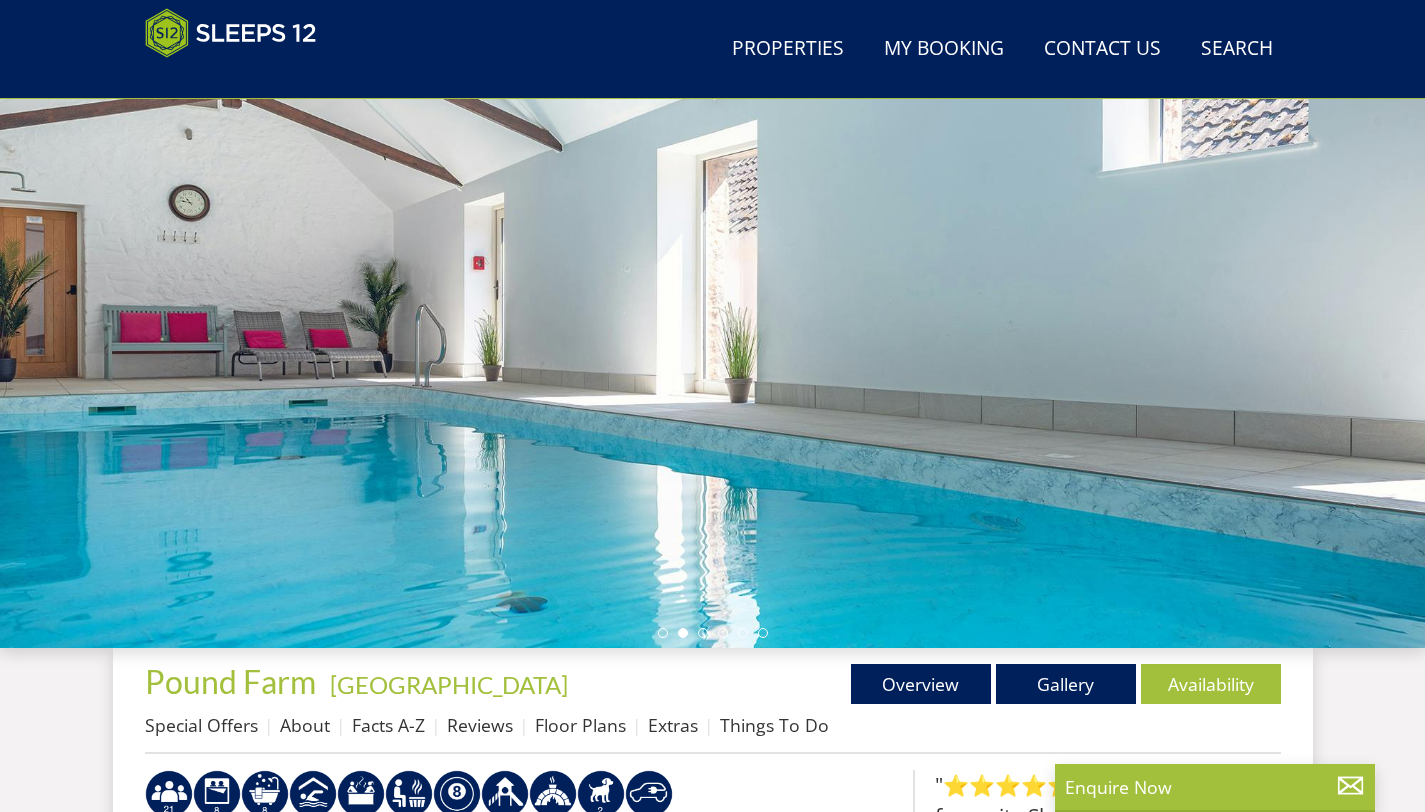 click at bounding box center [713, 633] 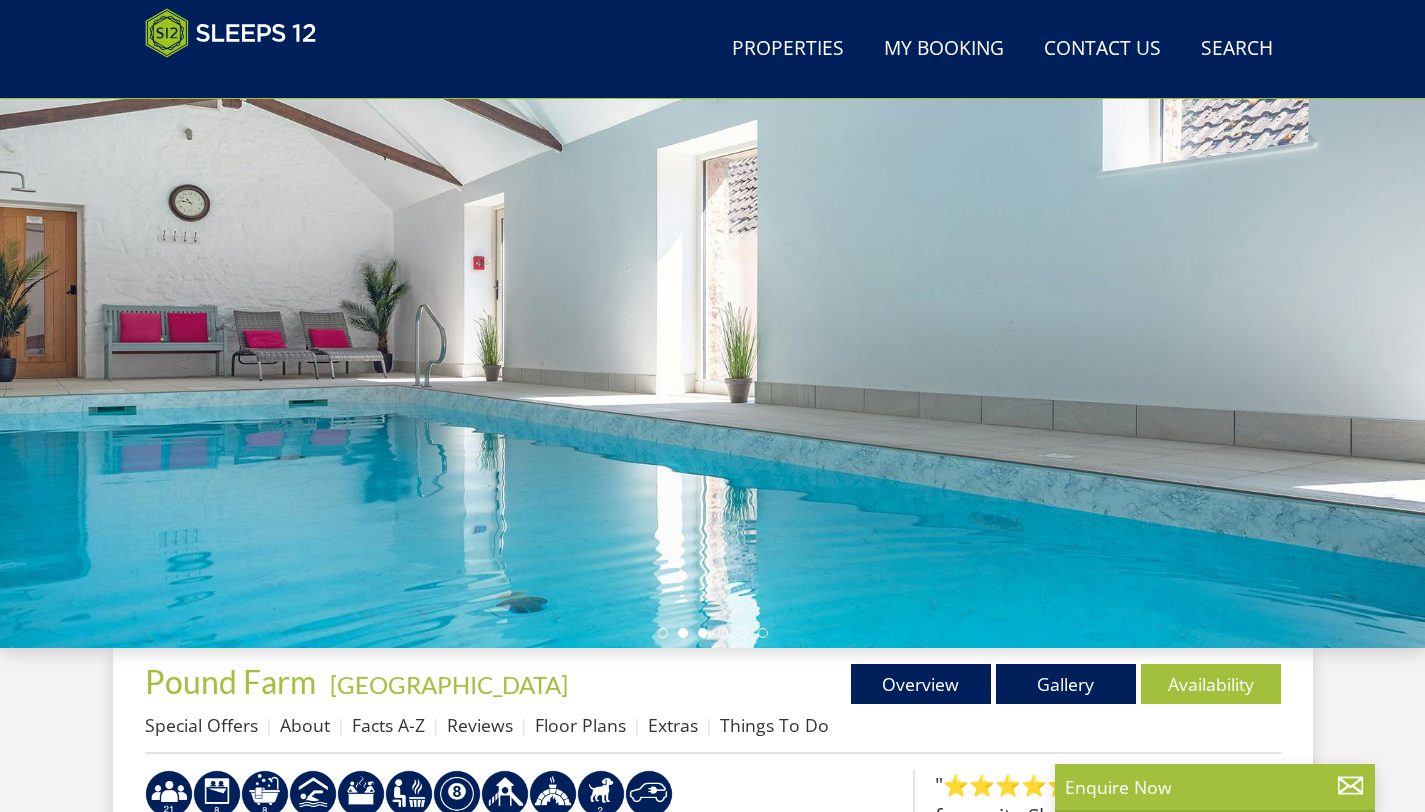 click at bounding box center [703, 633] 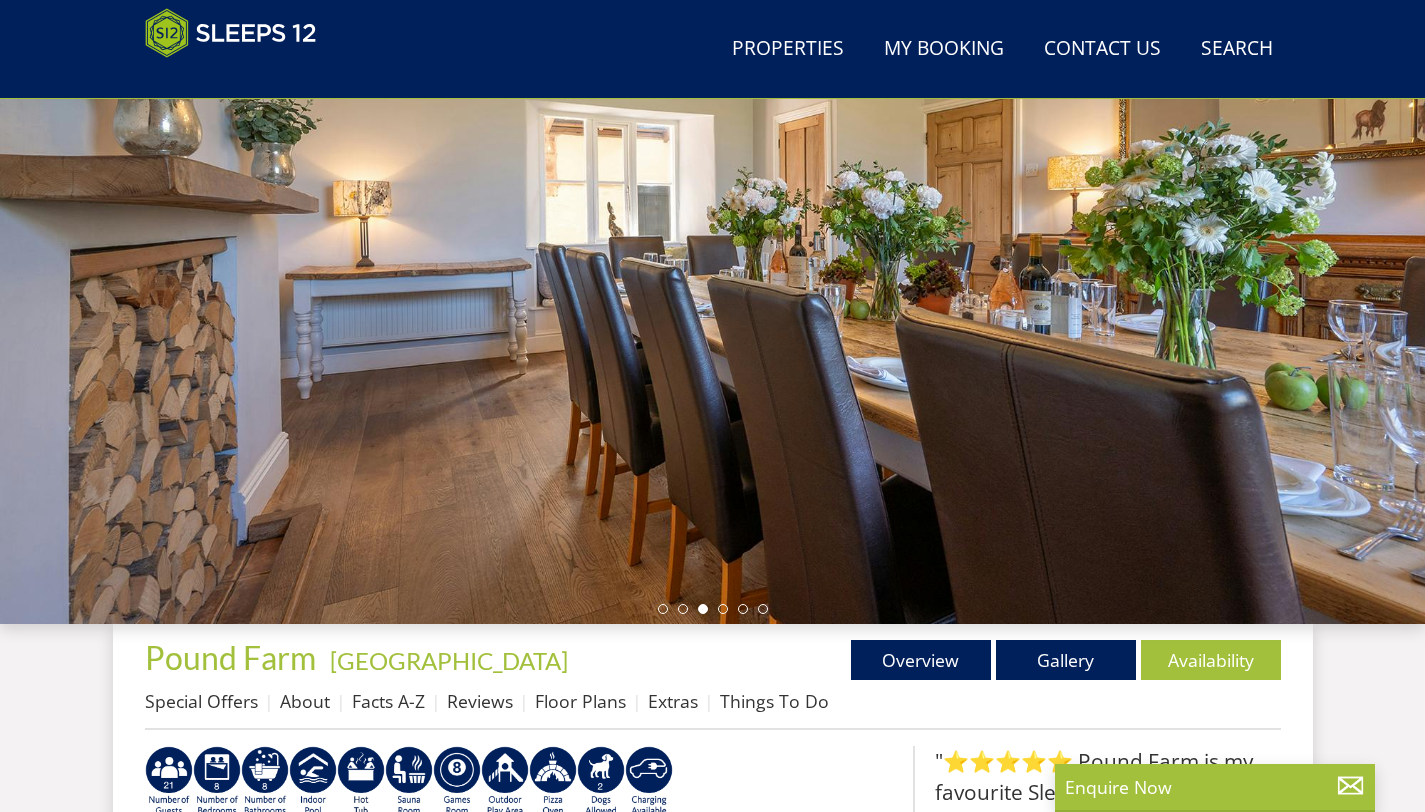 scroll, scrollTop: 224, scrollLeft: 0, axis: vertical 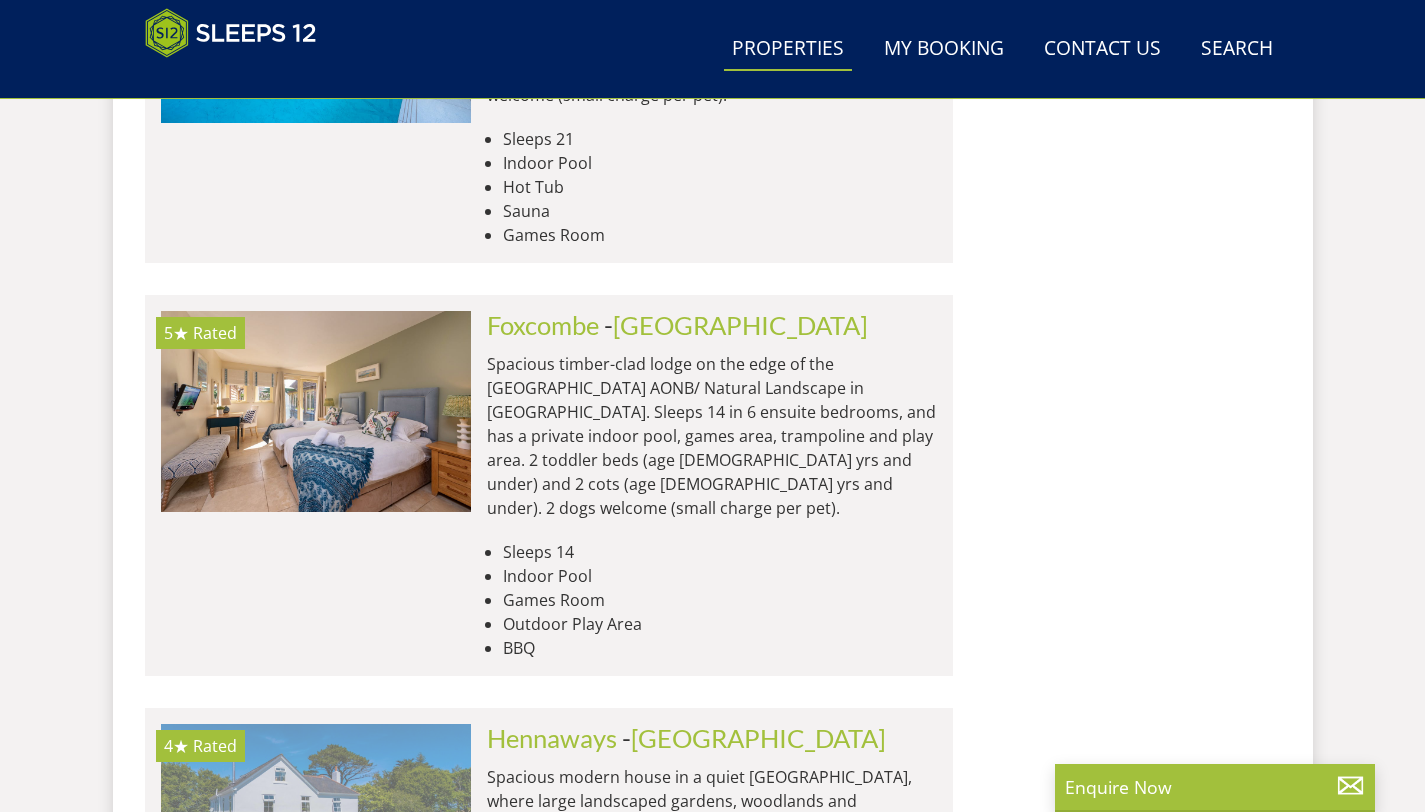 click at bounding box center [316, 824] 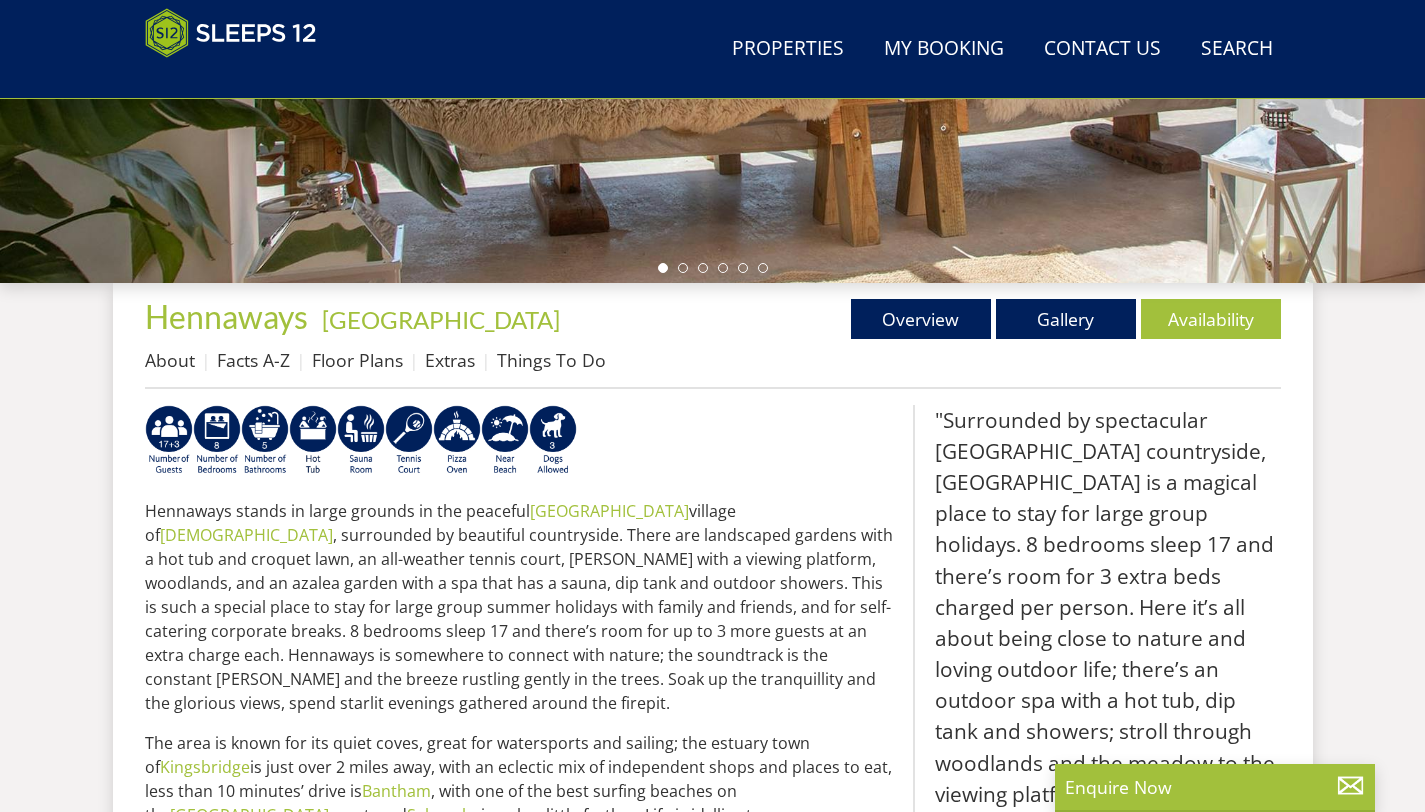scroll, scrollTop: 520, scrollLeft: 0, axis: vertical 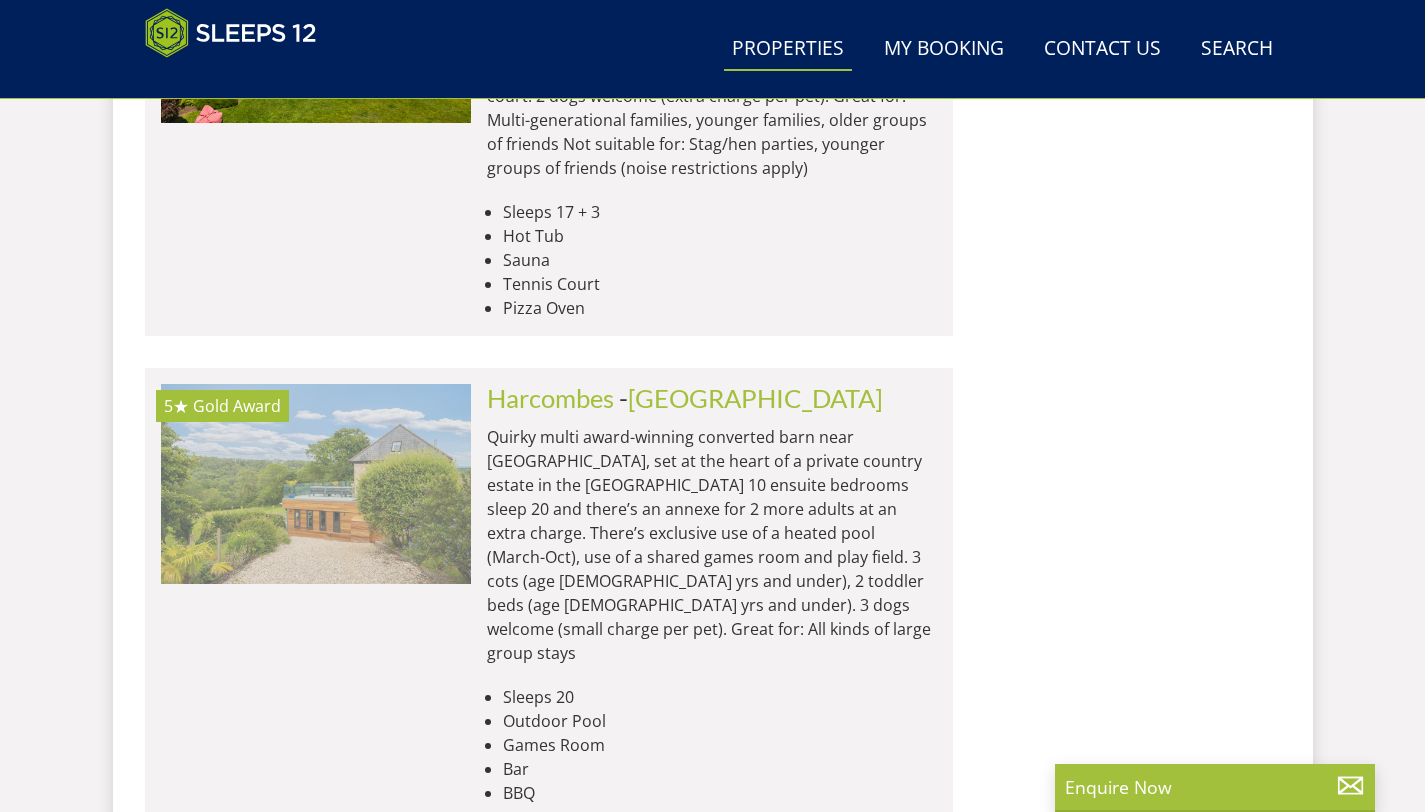 click at bounding box center [316, 484] 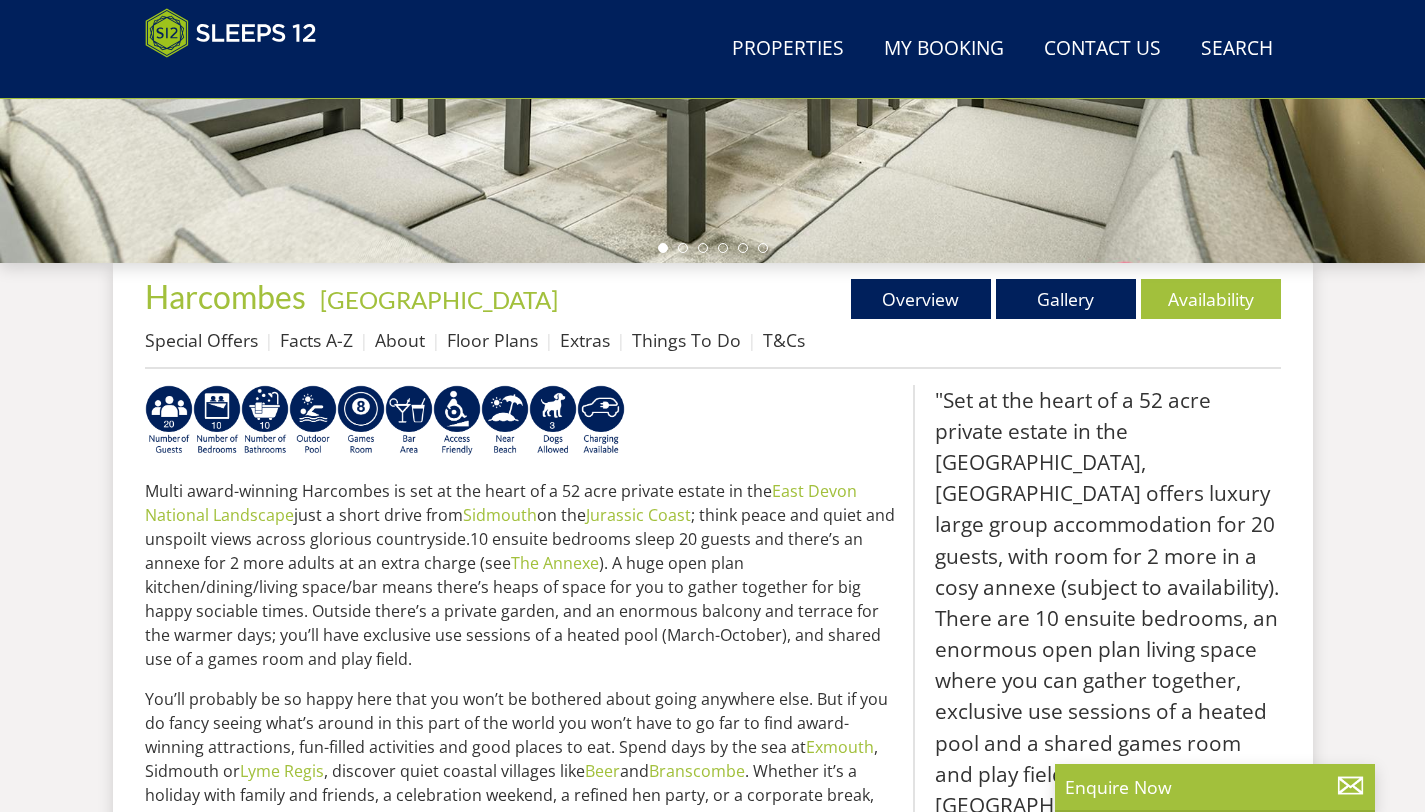 scroll, scrollTop: 592, scrollLeft: 0, axis: vertical 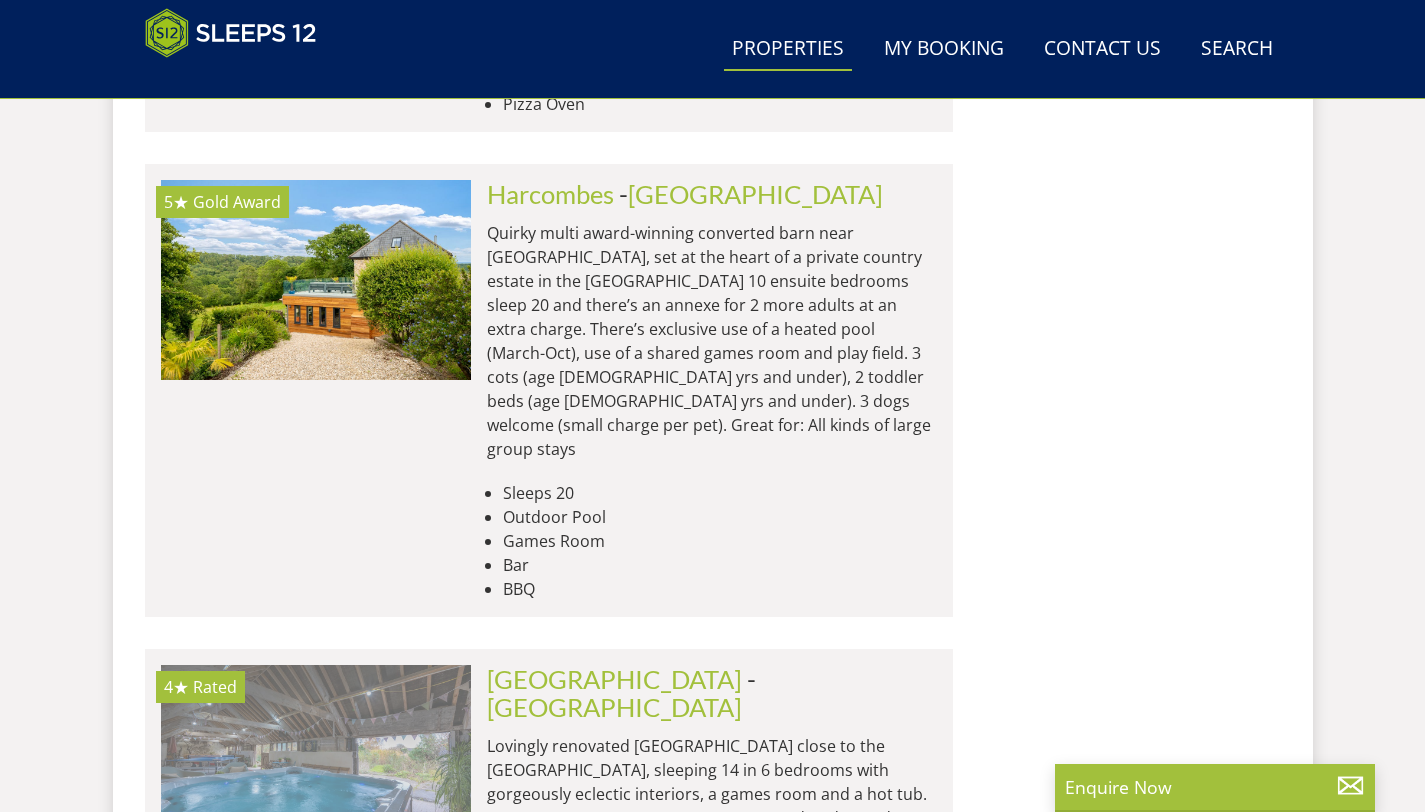 click at bounding box center [316, 765] 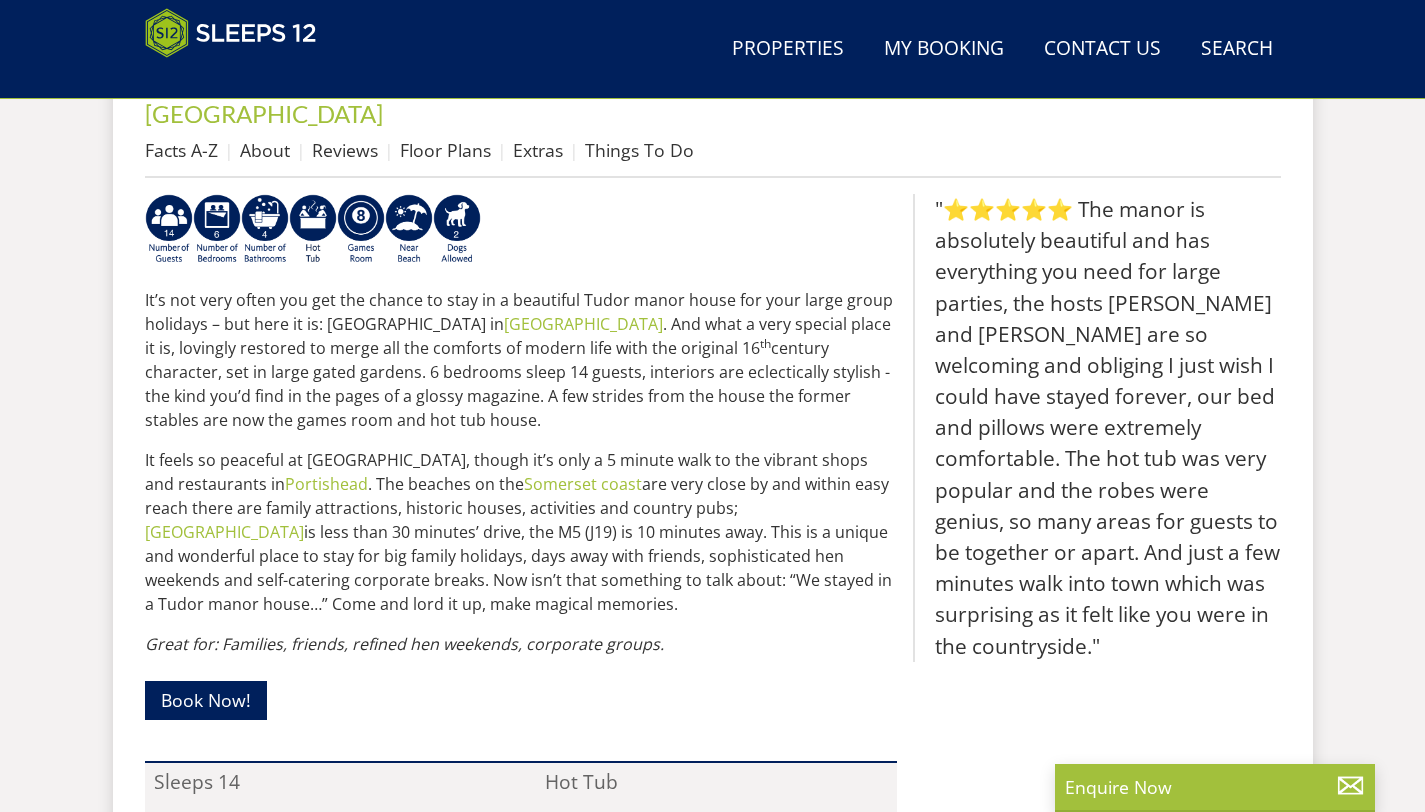 scroll, scrollTop: 873, scrollLeft: 0, axis: vertical 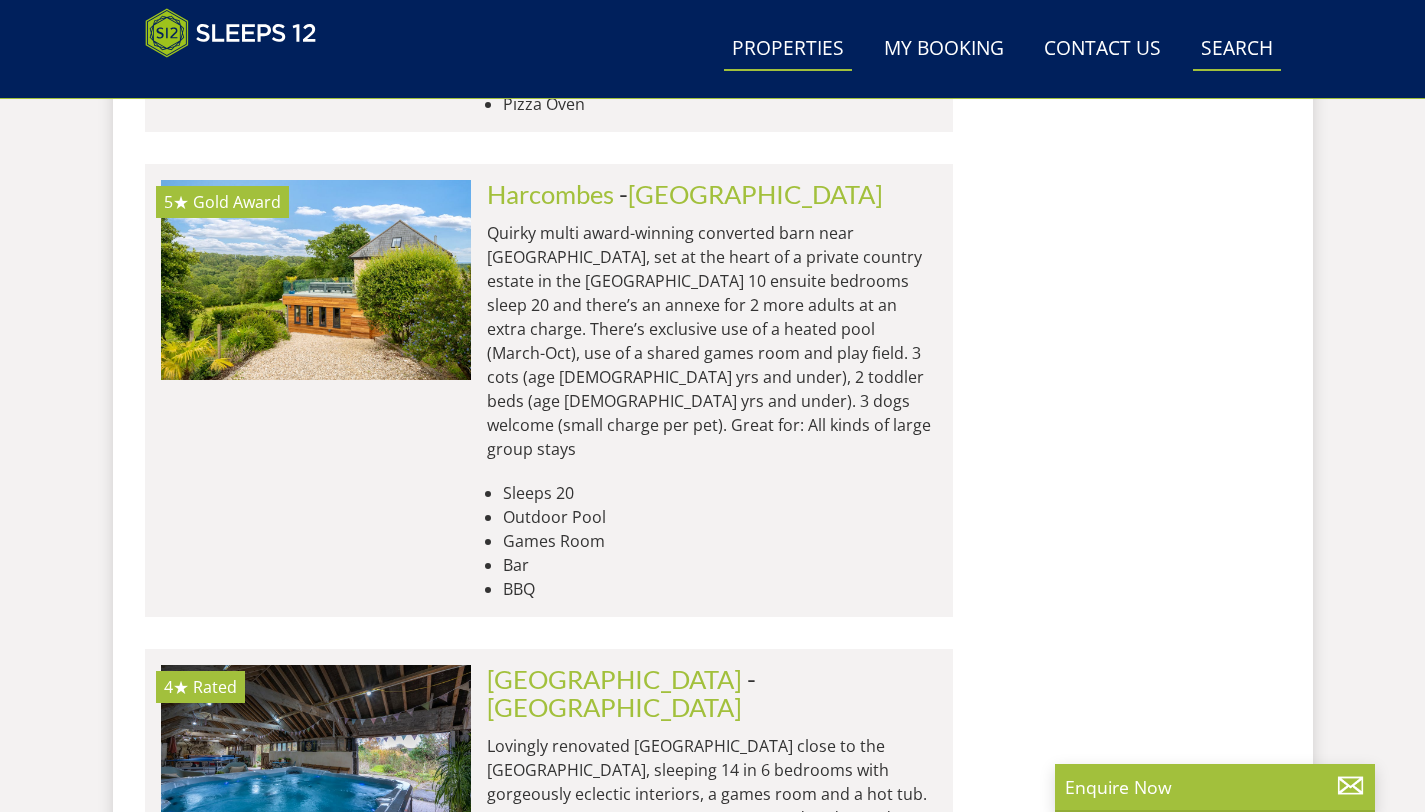 click on "Search  Check Availability" at bounding box center [1237, 49] 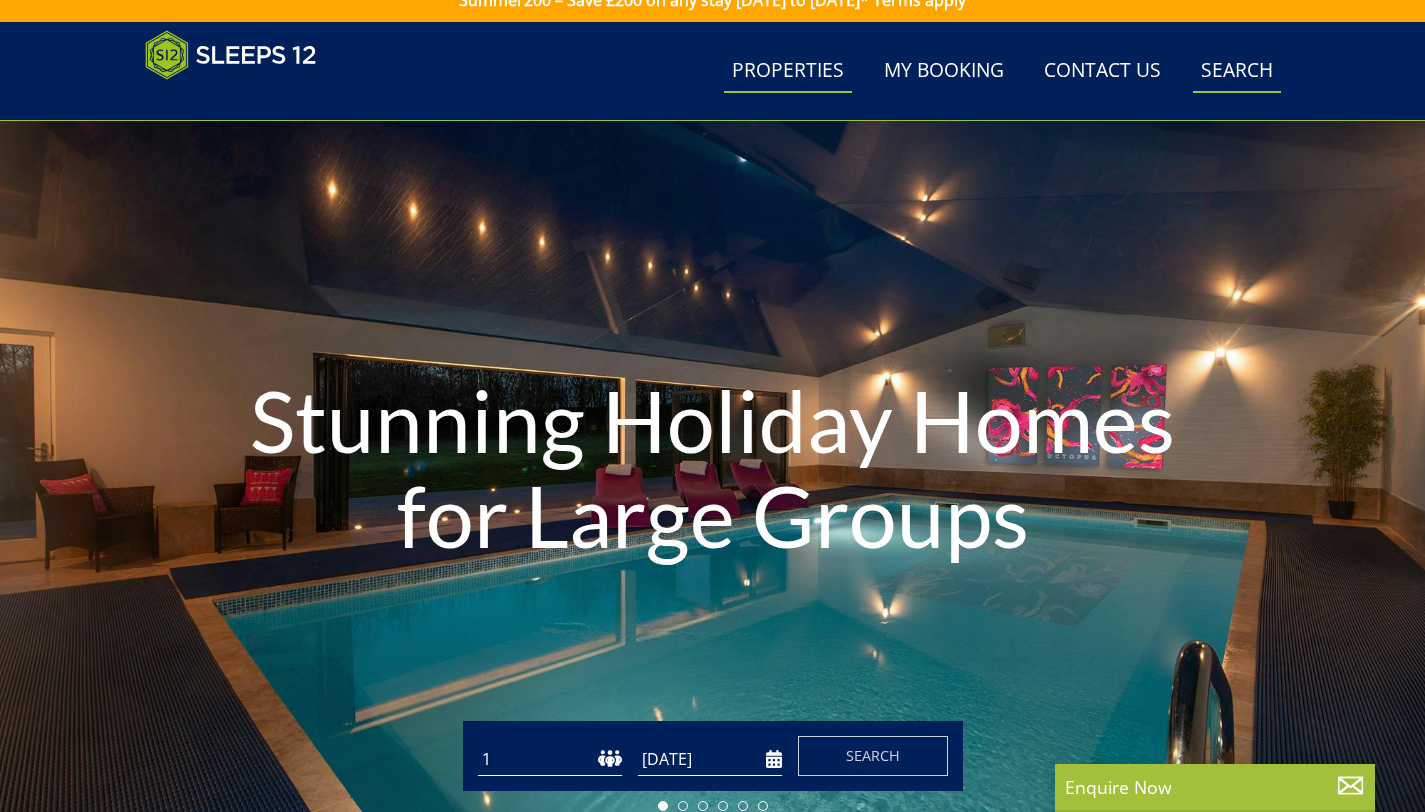 scroll, scrollTop: 0, scrollLeft: 0, axis: both 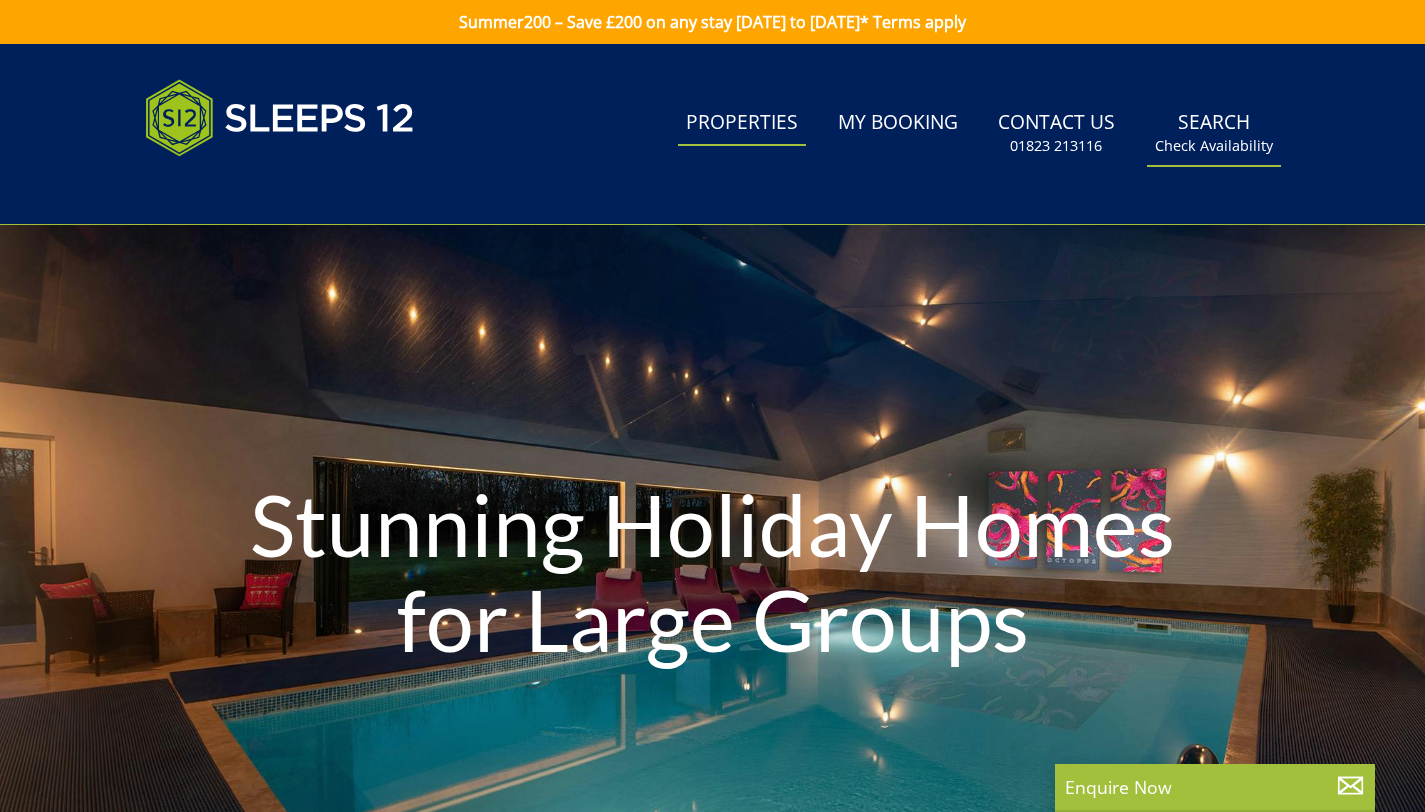click on "Search
Menu
Properties
My Booking
Contact Us  [PHONE_NUMBER]
Search  Check Availability" at bounding box center (712, 134) 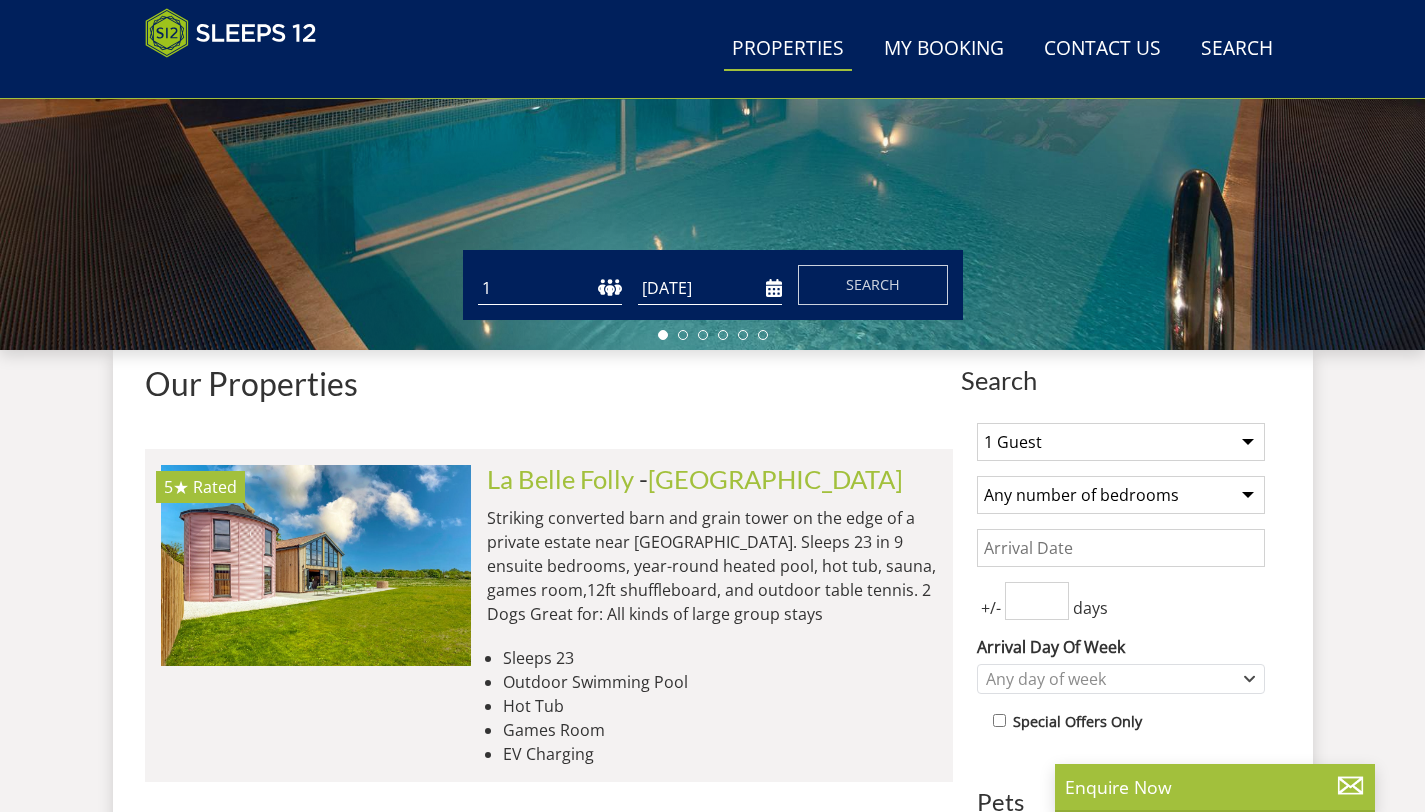 scroll, scrollTop: 490, scrollLeft: 0, axis: vertical 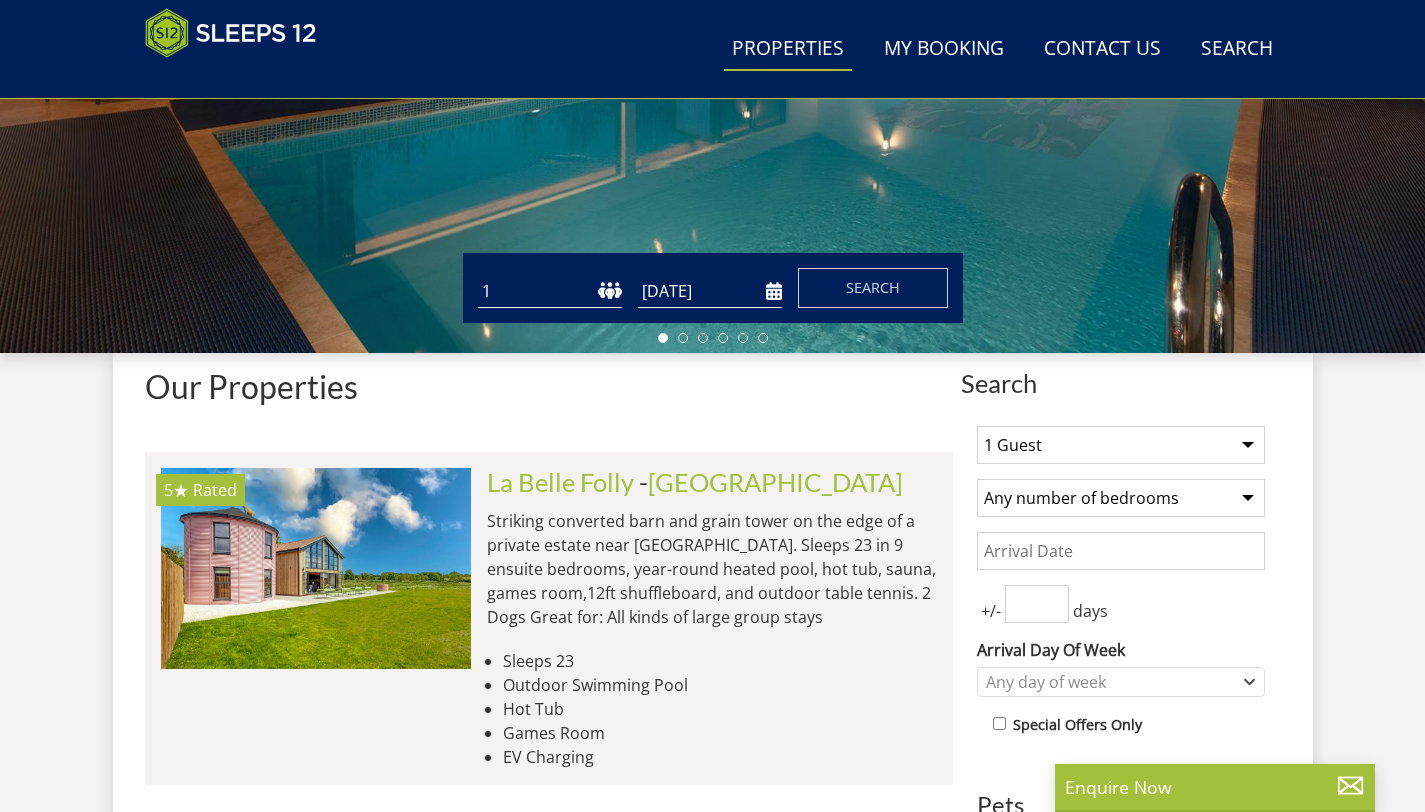click on "1
2
3
4
5
6
7
8
9
10
11
12
13
14
15
16
17
18
19
20
21
22
23
24
25
26
27
28
29
30
31
32" at bounding box center (550, 291) 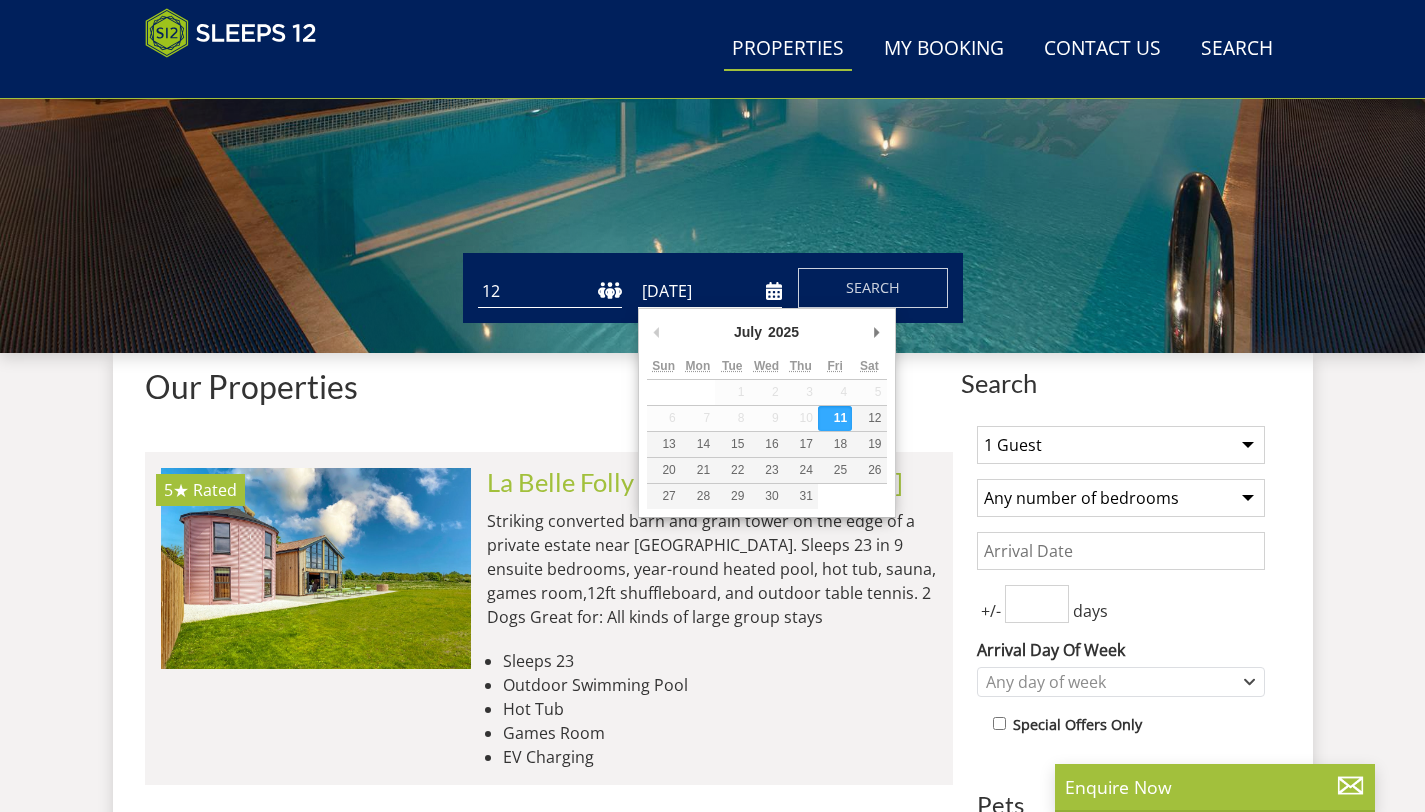 click on "[DATE]" at bounding box center (710, 291) 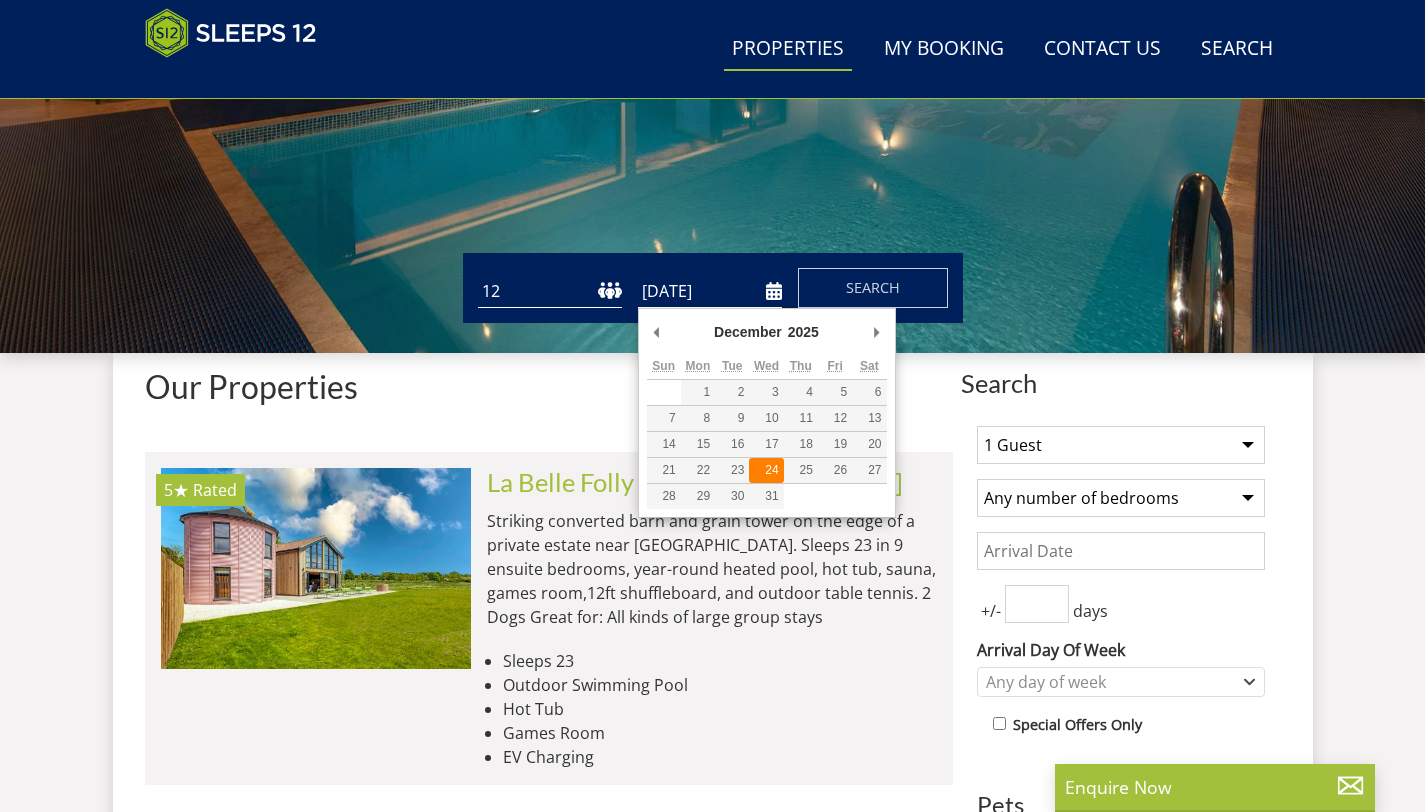 type on "[DATE]" 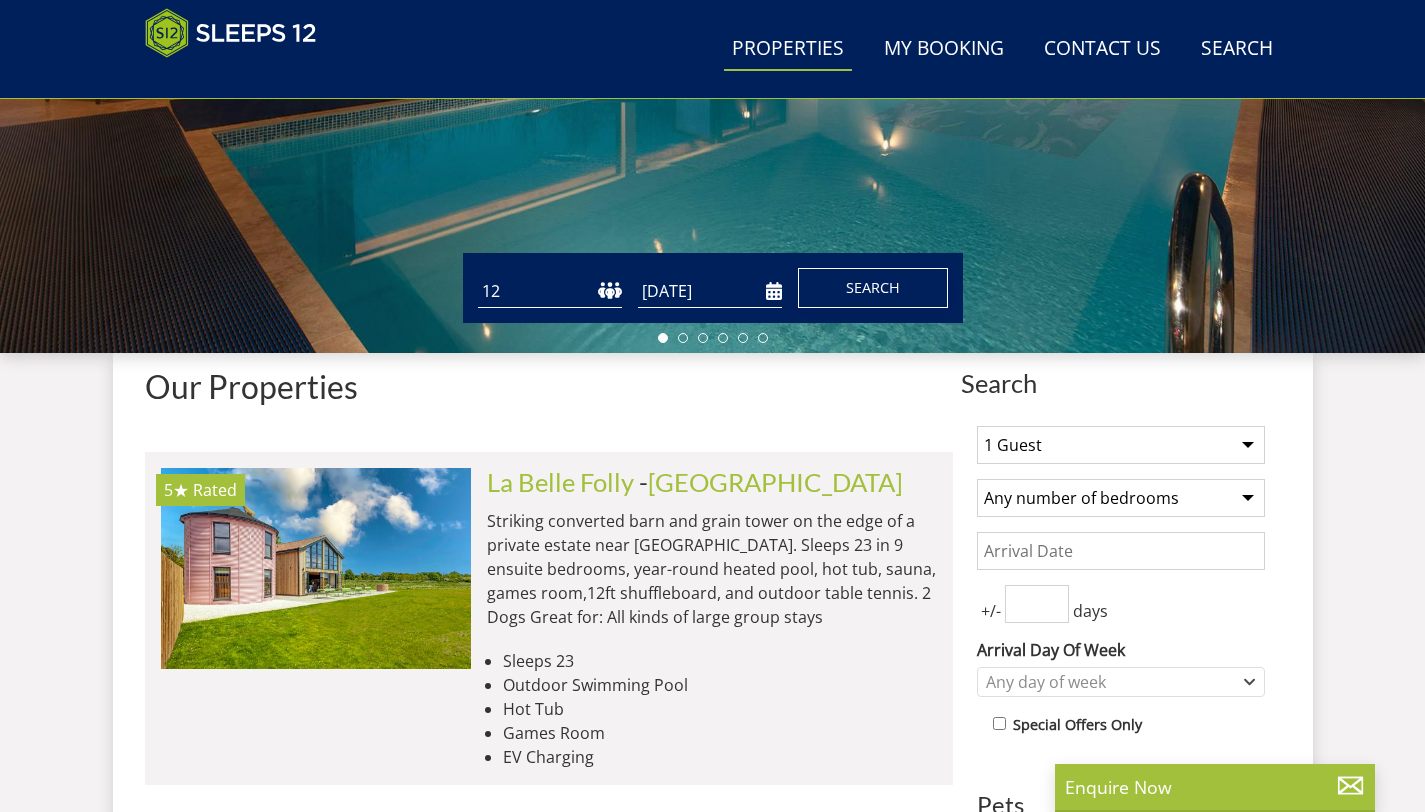 click on "Search" at bounding box center (873, 288) 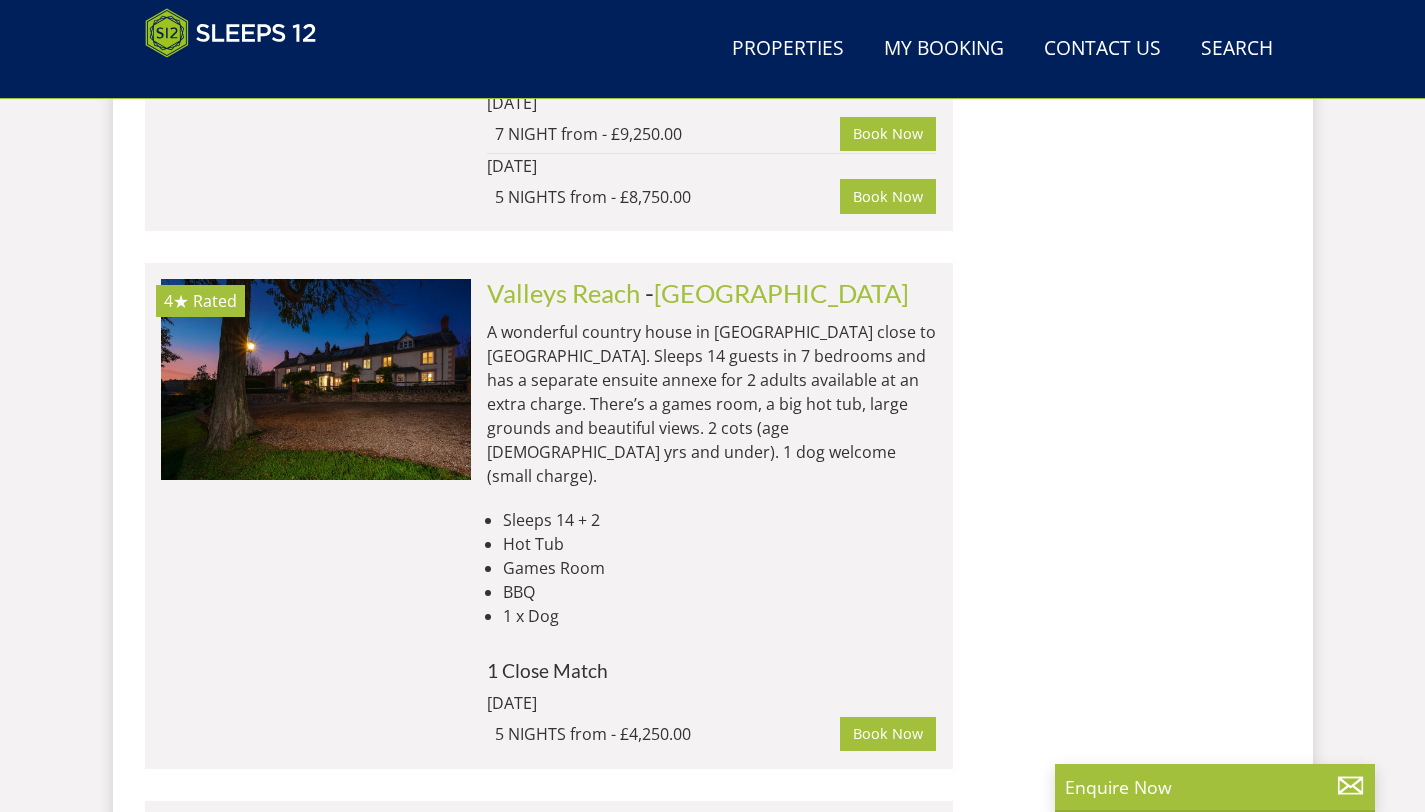 scroll, scrollTop: 2506, scrollLeft: 0, axis: vertical 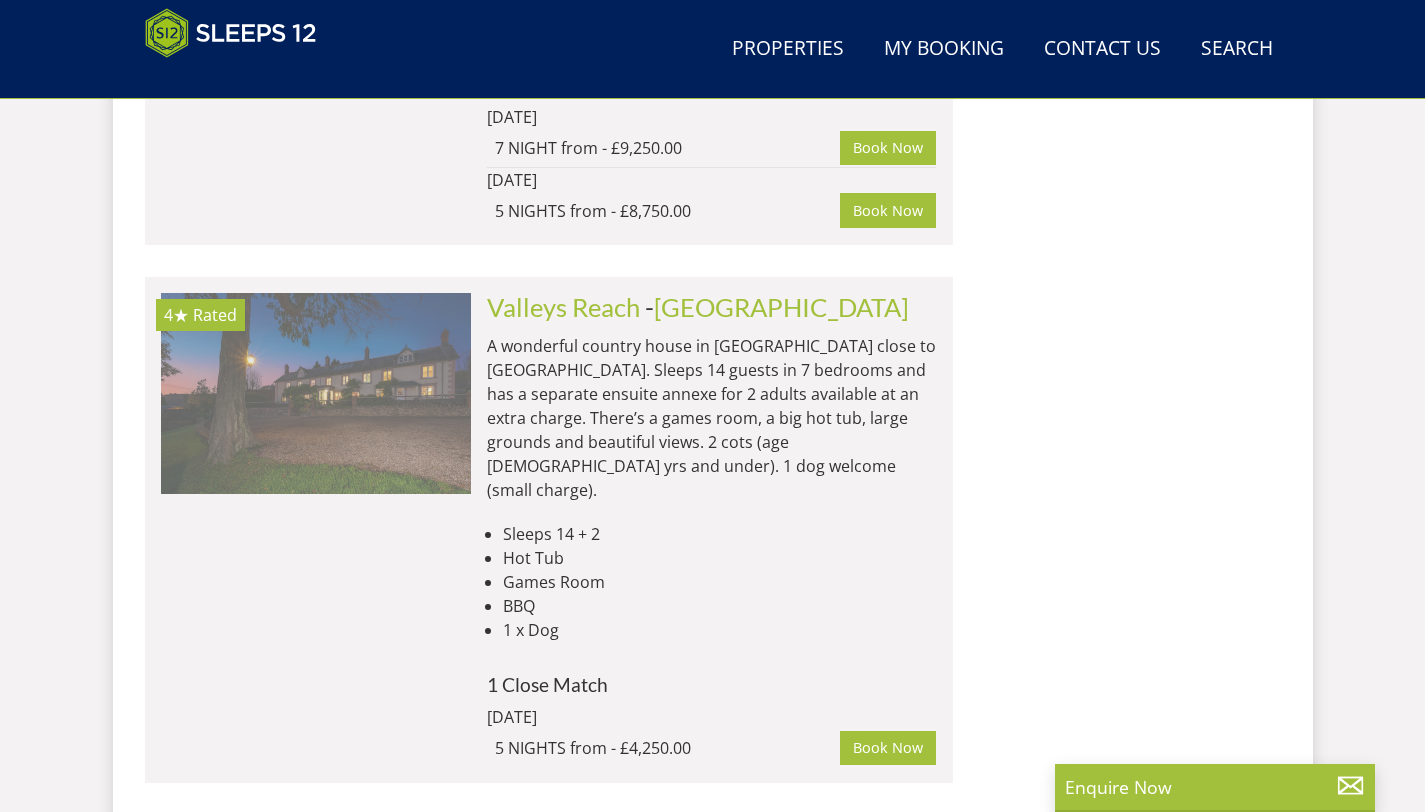 click at bounding box center [316, 393] 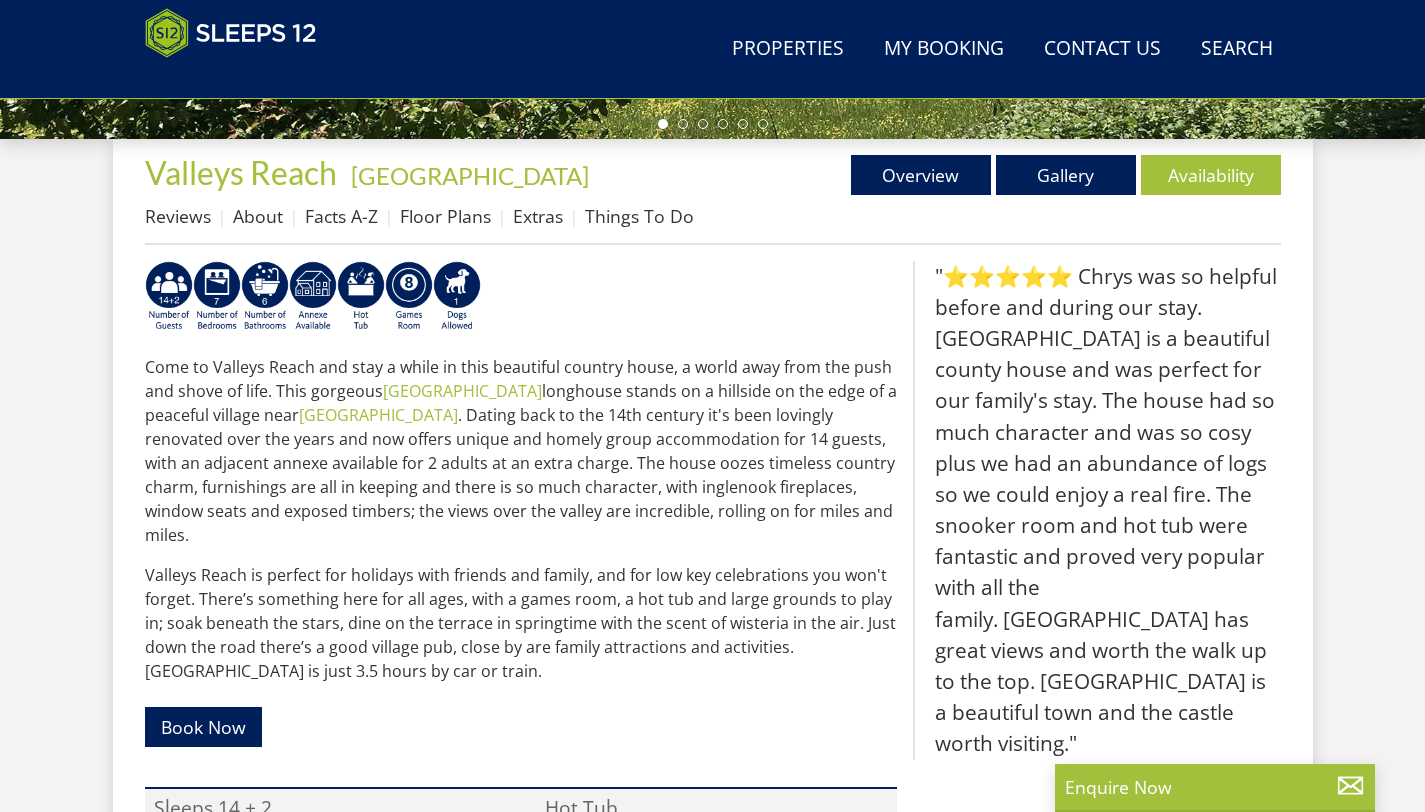 scroll, scrollTop: 545, scrollLeft: 0, axis: vertical 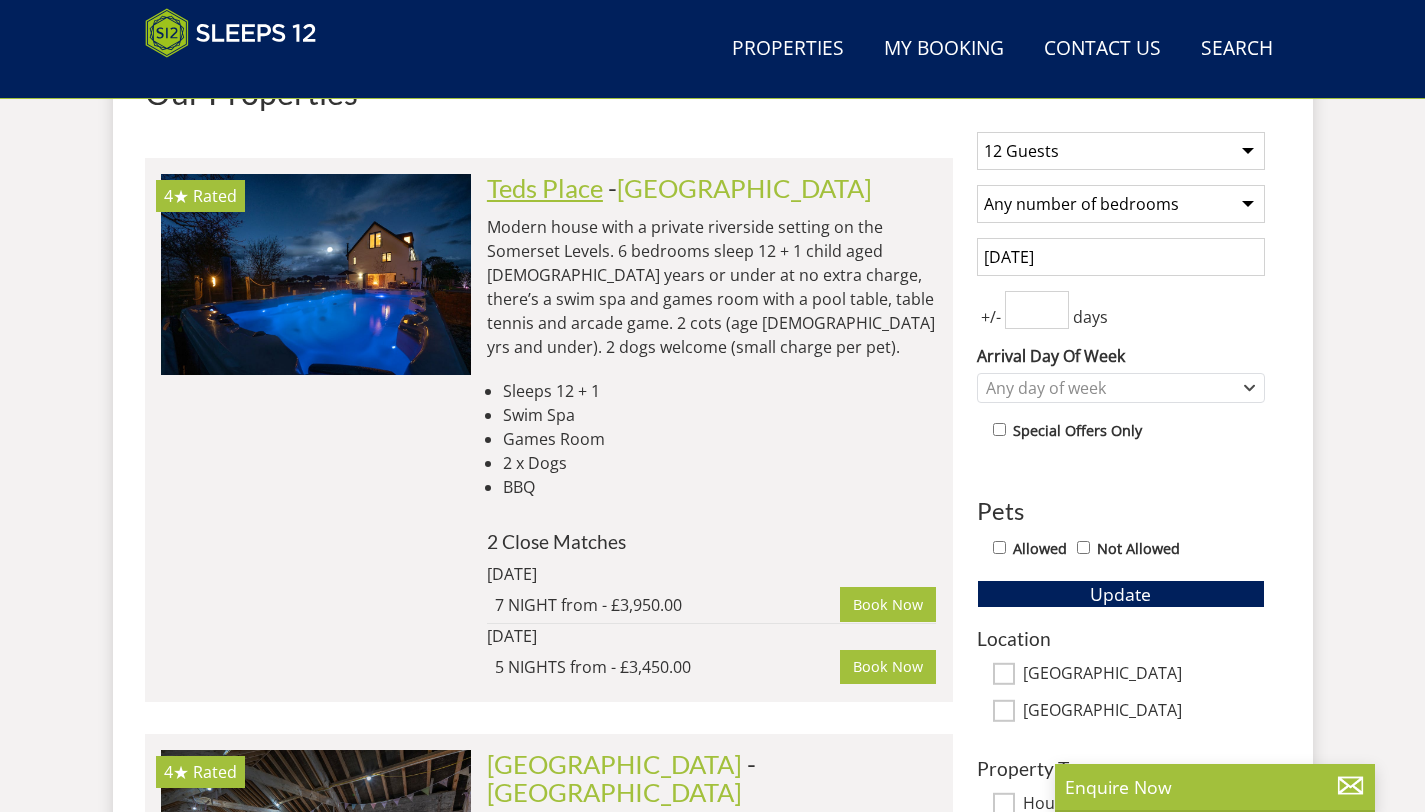 click on "Teds Place" at bounding box center [545, 188] 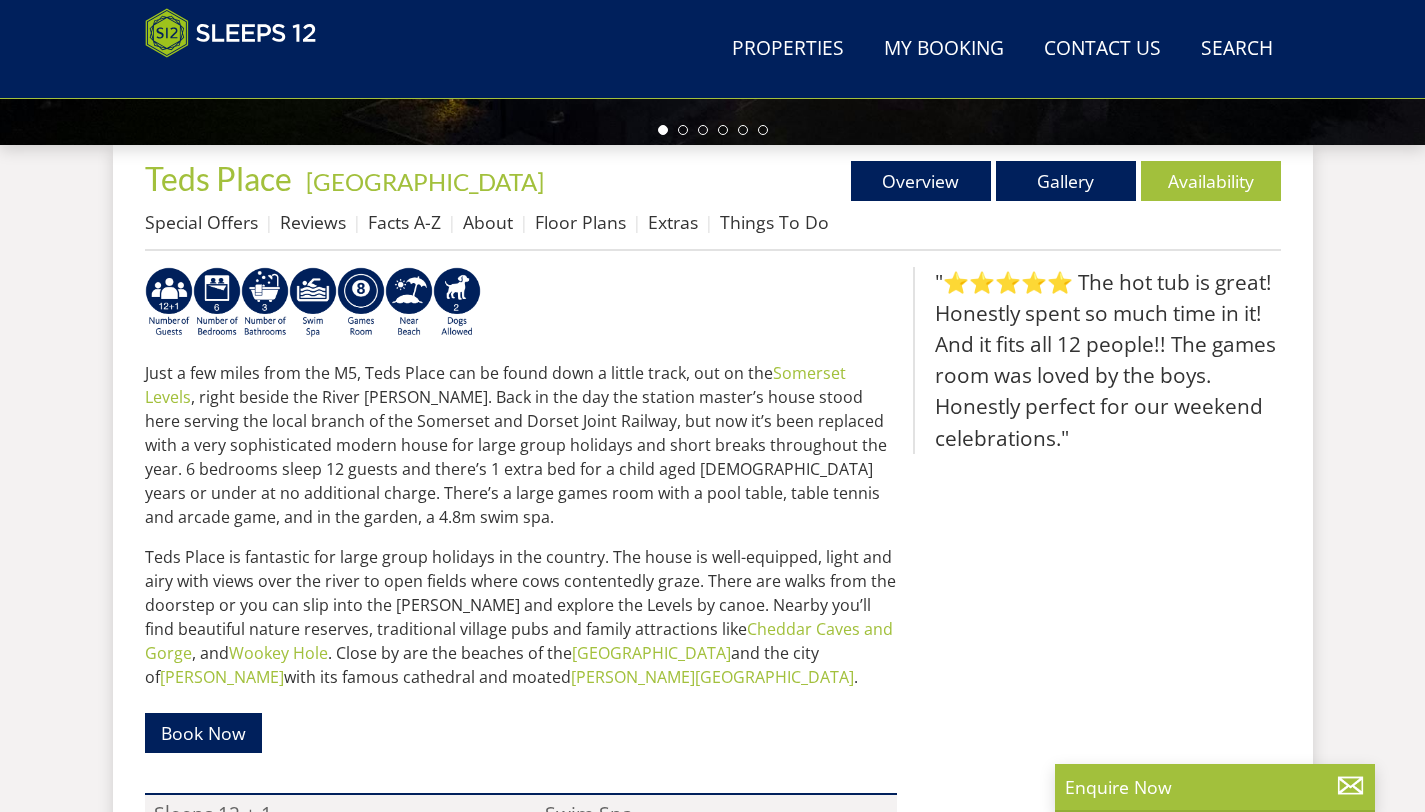 scroll, scrollTop: 571, scrollLeft: 0, axis: vertical 